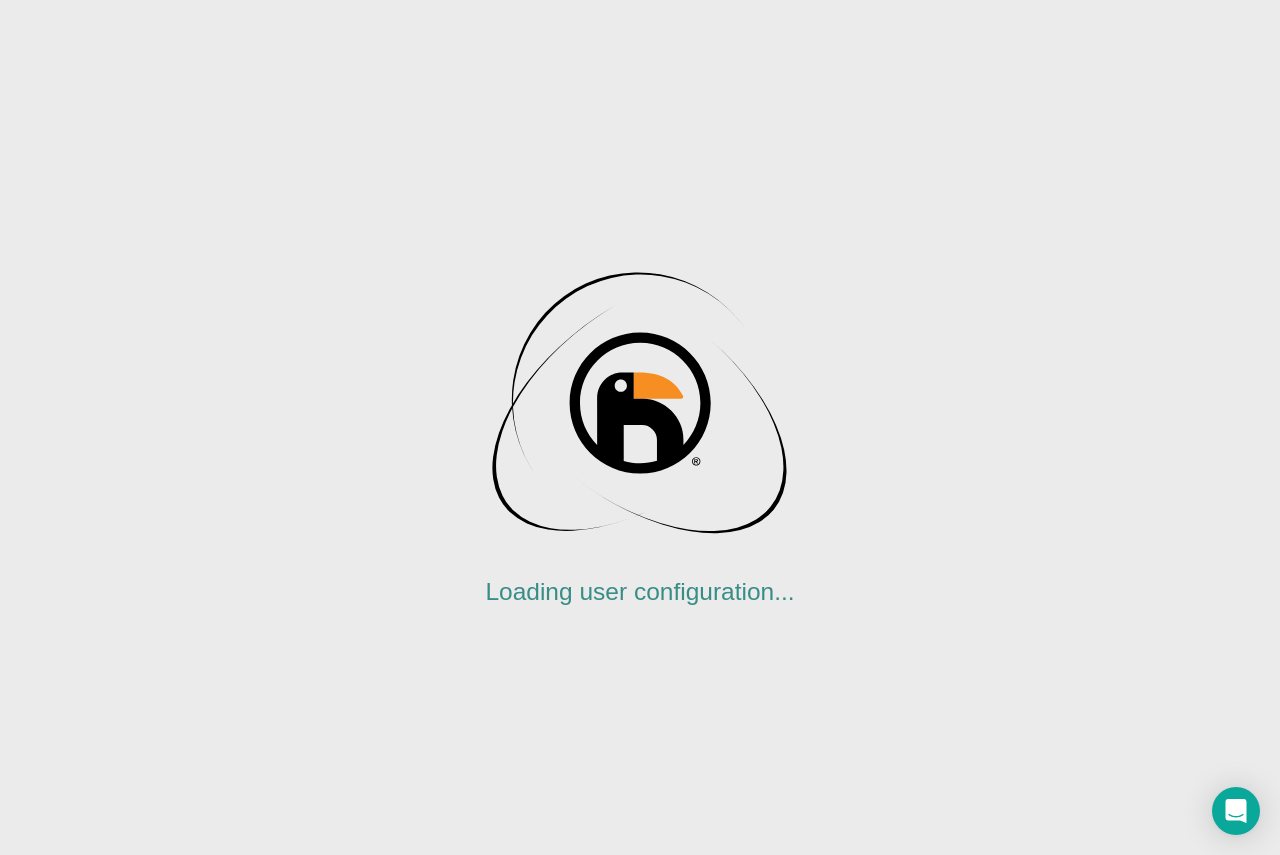 scroll, scrollTop: 0, scrollLeft: 0, axis: both 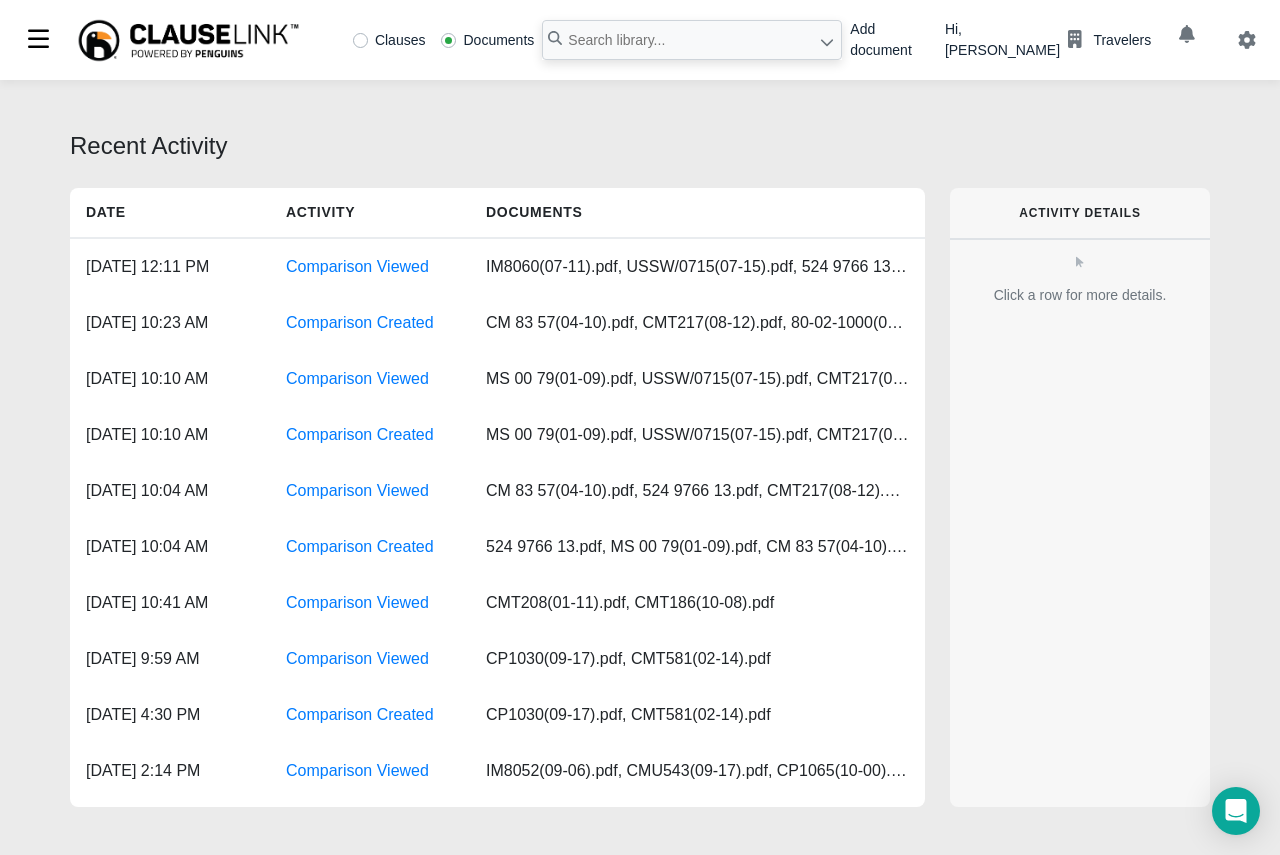 click on "Add document" at bounding box center [889, 40] 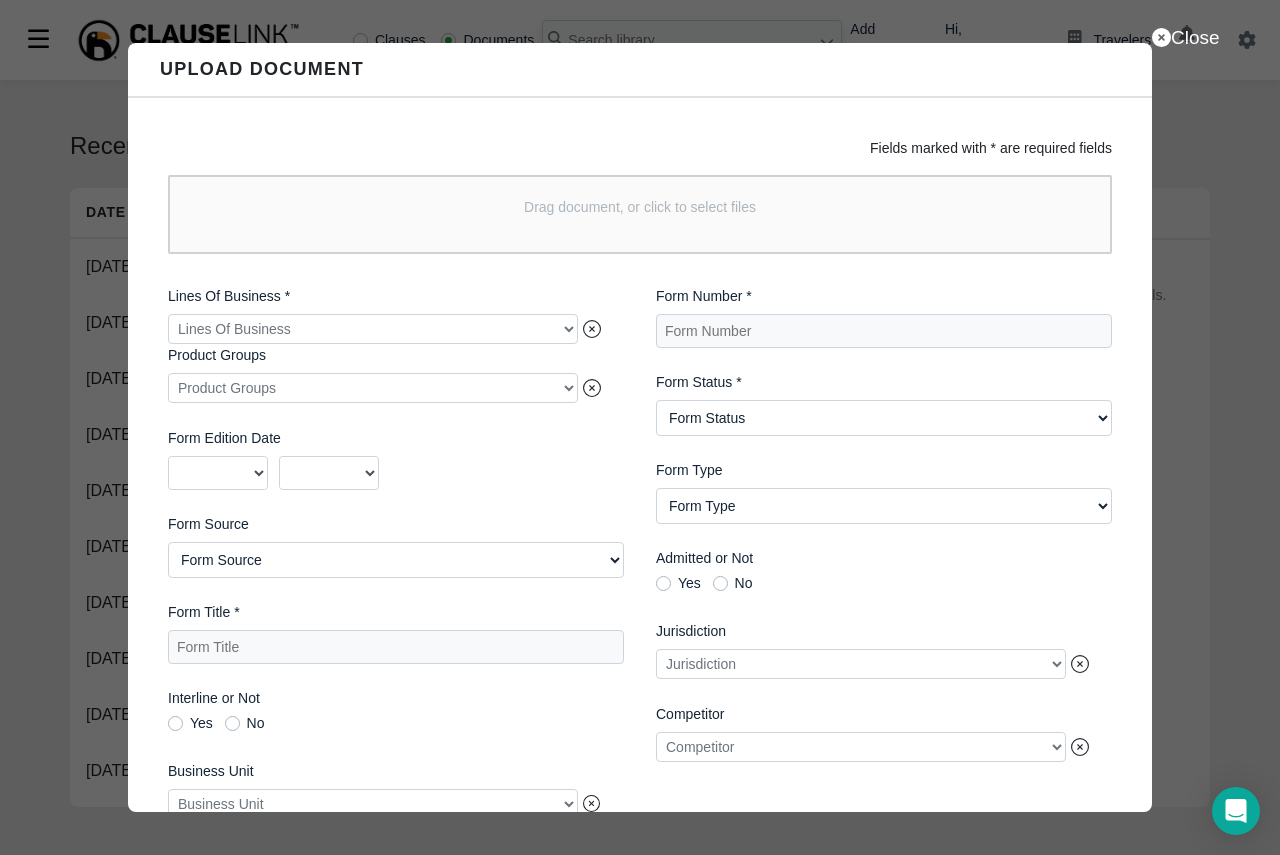 click on "Drag document, or click to select files" at bounding box center (640, 214) 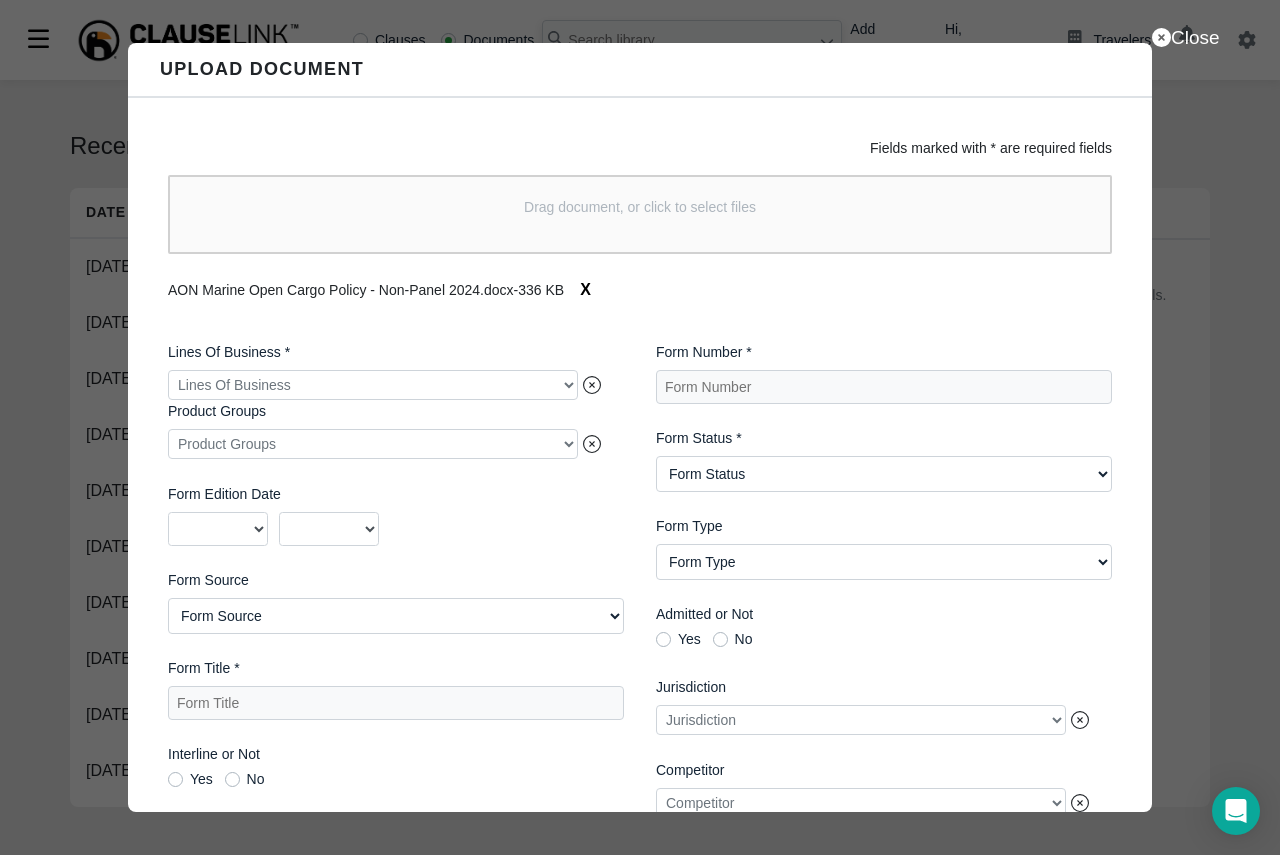 click at bounding box center [373, 385] 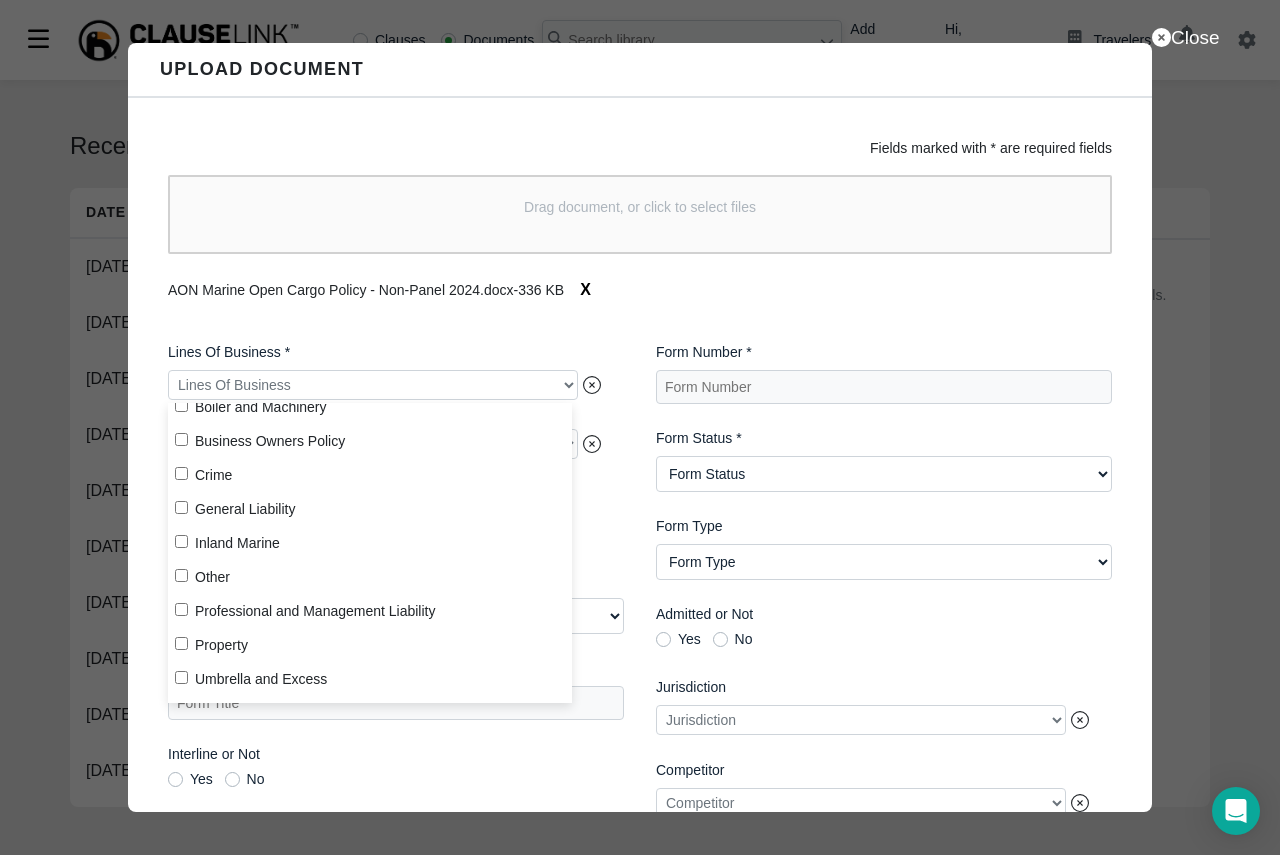 scroll, scrollTop: 116, scrollLeft: 0, axis: vertical 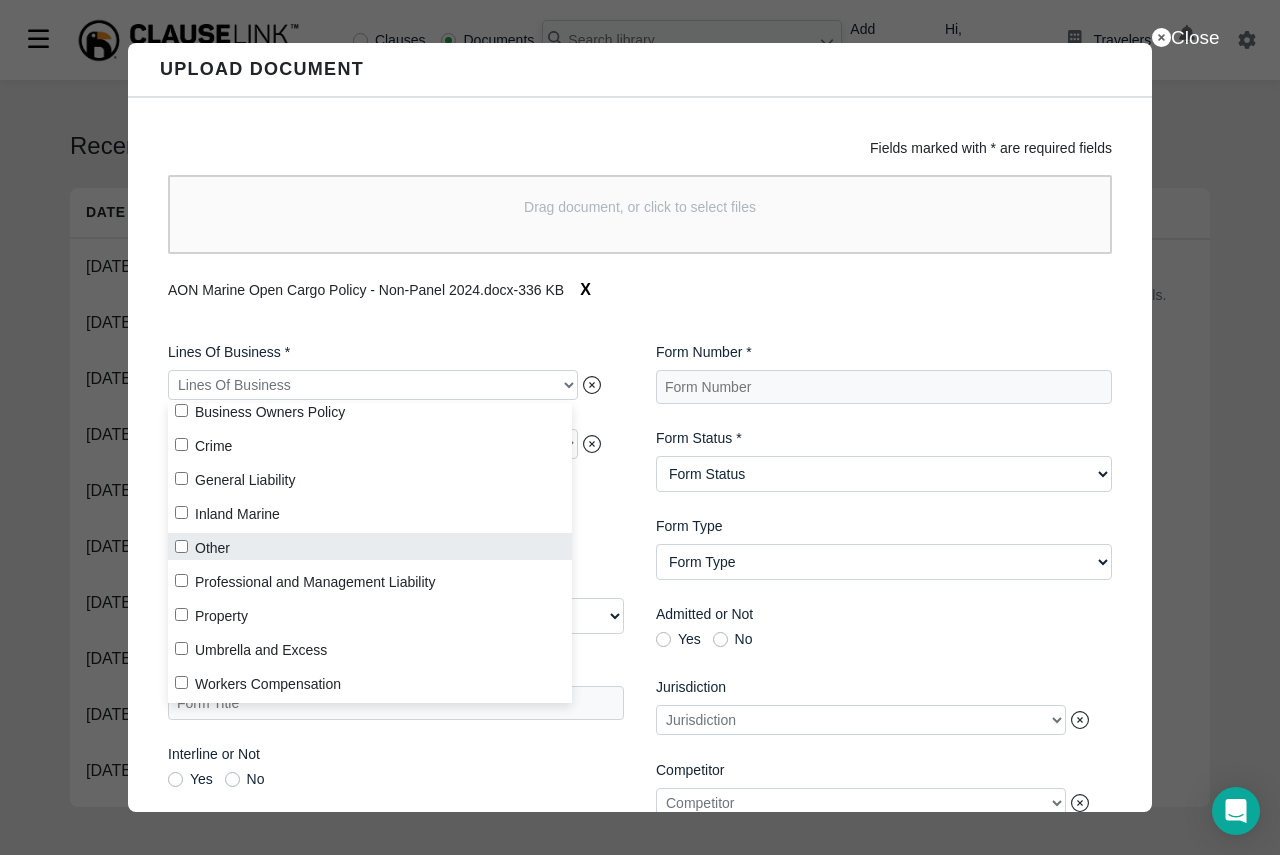 click on "Other" at bounding box center [370, 546] 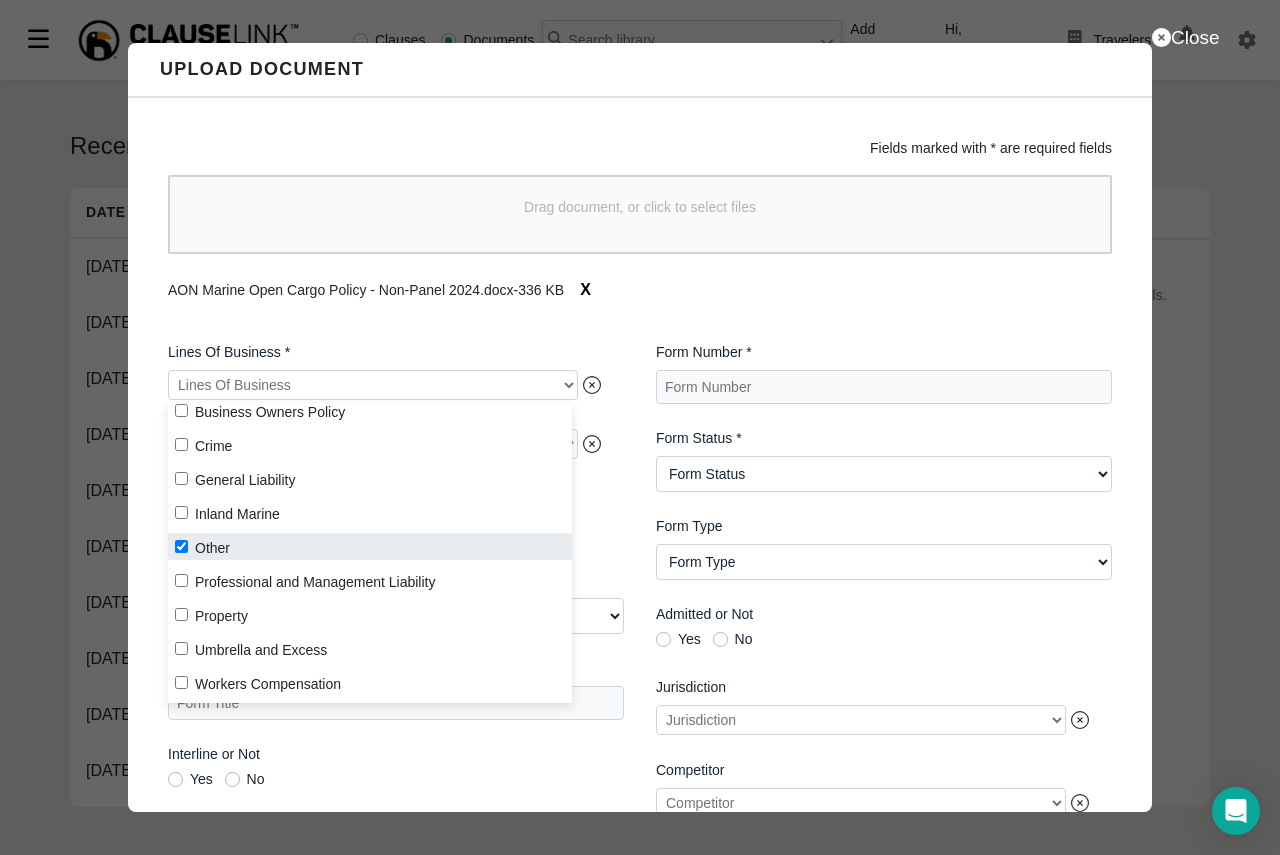 checkbox on "true" 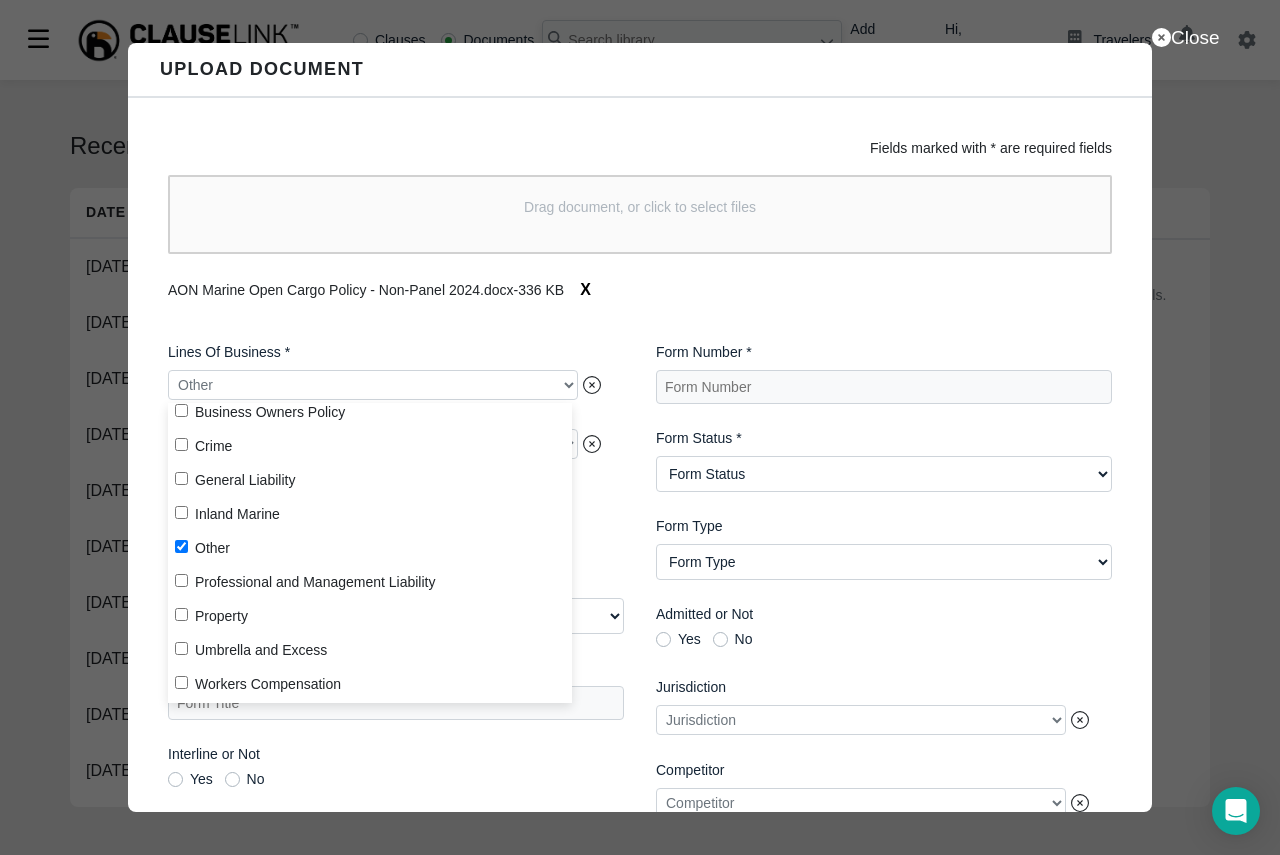click on "Lines Of Business   * Other Product Groups   Product Groups Form Edition Date   2025 2024 2023 2022 2021 2020 2019 2018 2017 2016 2015 2014 2013 2012 2011 2010 2009 2008 2007 2006 2005 2004 2003 2002 2001 2000 1999 1998 1997 1996 1995 1994 1993 1992 1991 1990 1989 1988 1987 1986 1985 1984 1983 1982 1981 1980 1979 1978 1977 1976 1975 1974 1973 1972 1971 1970 1969 1968 1967 1966 1965 1964 1963 1962 1961 1960 1959 1958 1957 1956 1955 1954 1953 1952 1951 1950 1949 1948 1947 1946 1945 1944 1943 1942 1941 1940 1939 1938 1937 1936 1935 1934 1933 1932 1931 1930 1929 1928 1927 1926 01 02 03 04 05 06 07 08 09 10 11 12 Please provide a value Form Source   Form Source AIMU ISO Northland Group Other [GEOGRAPHIC_DATA][PERSON_NAME] - Other [GEOGRAPHIC_DATA][PERSON_NAME] - Plain English Travelers Proprietary Workers Compensation Bureaus Form Title   * Interline or Not   Yes     No Business Unit   Business Unit Form Edition Version" at bounding box center [396, 652] 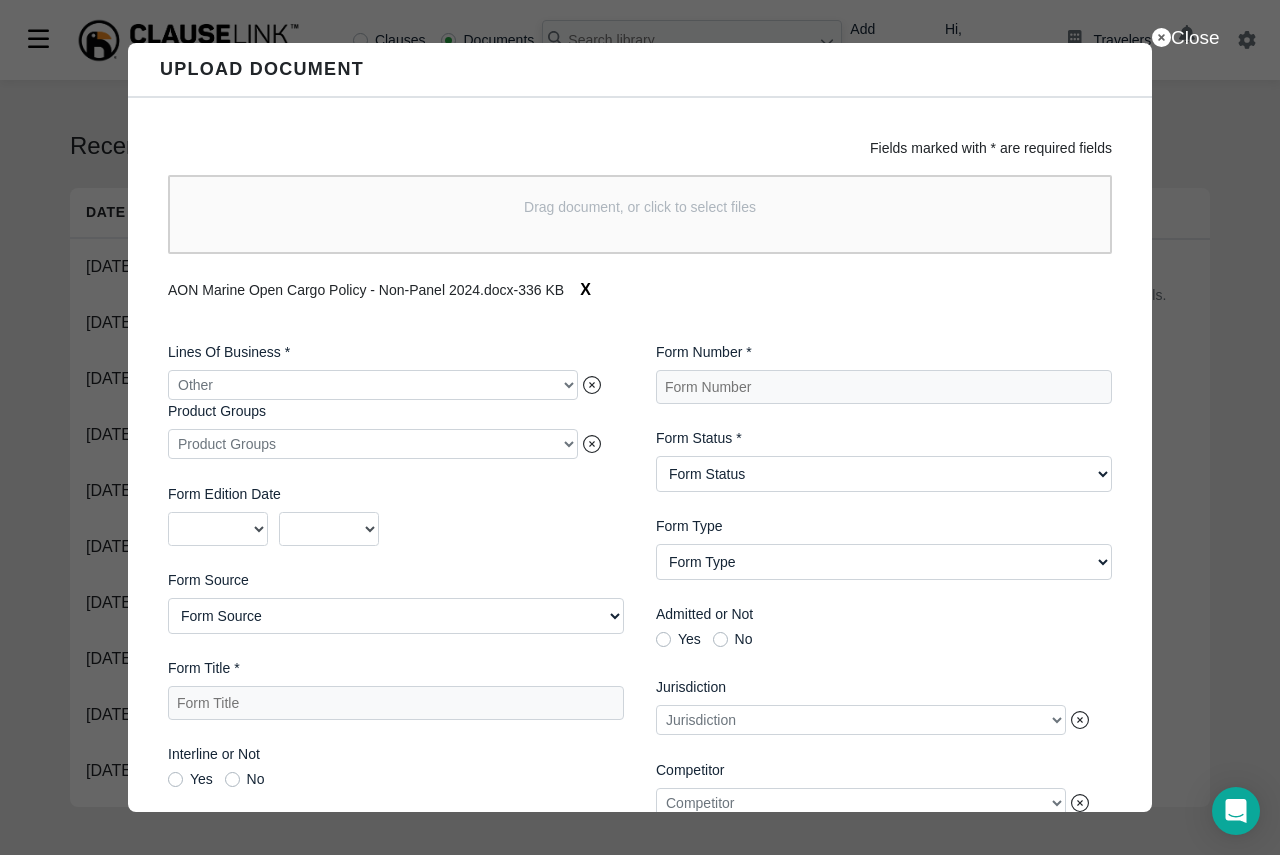 click at bounding box center (373, 444) 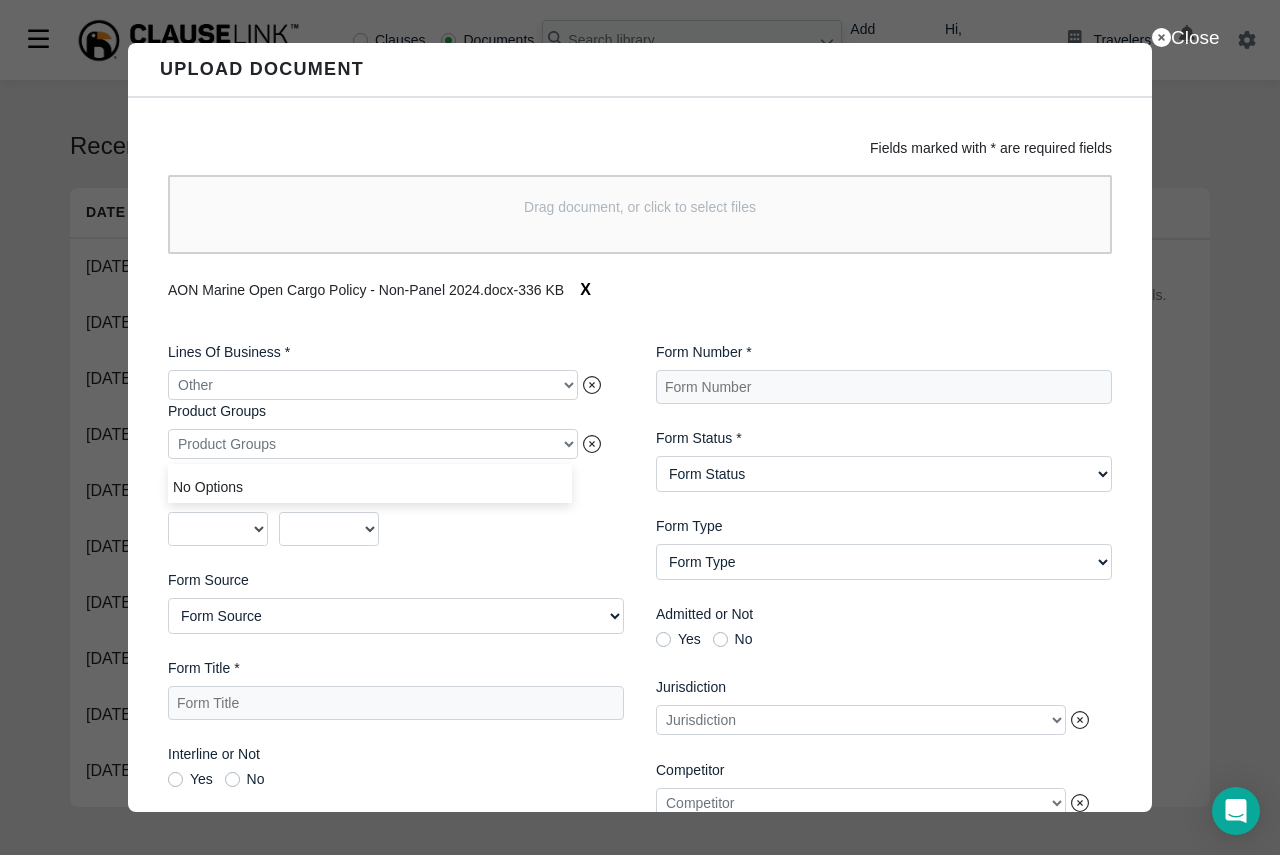 click at bounding box center [373, 444] 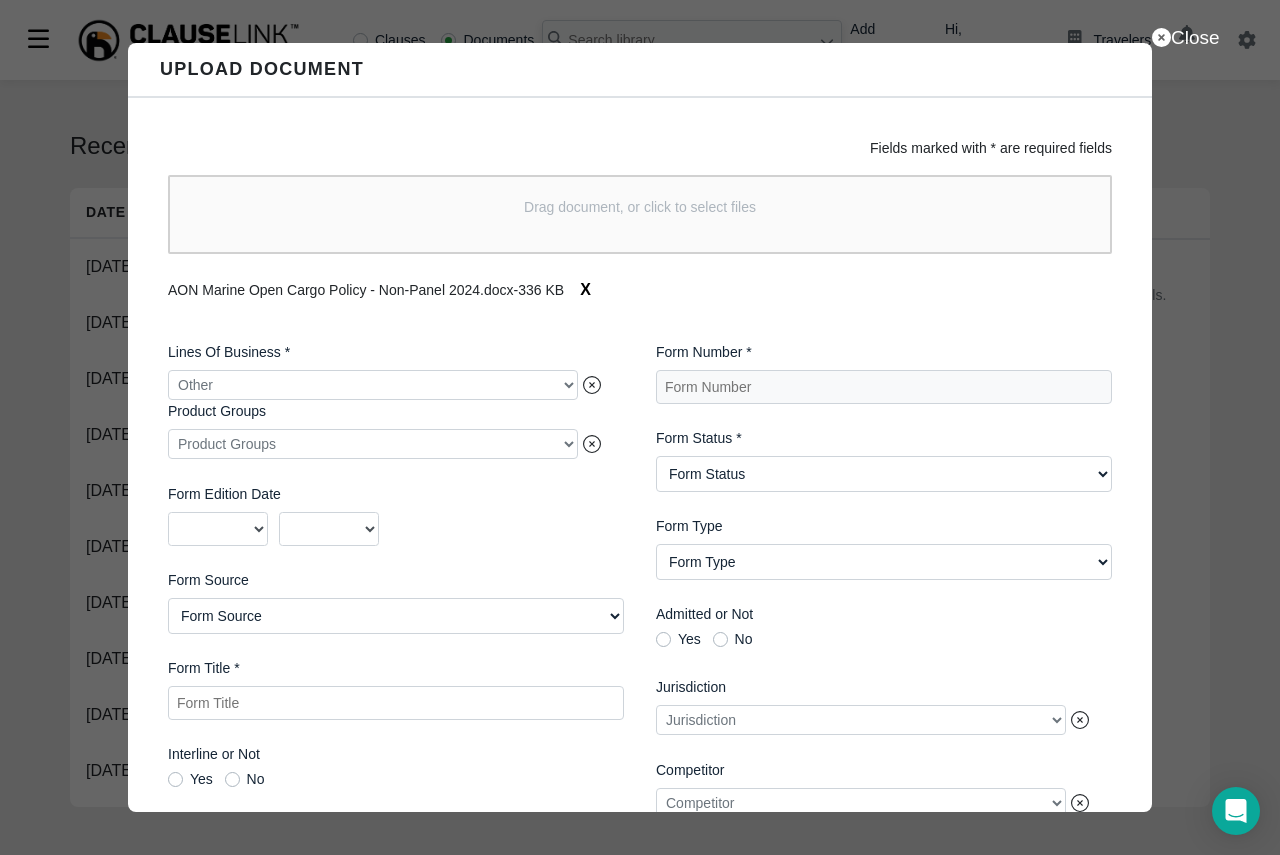 click on "Form Title   *" at bounding box center [396, 703] 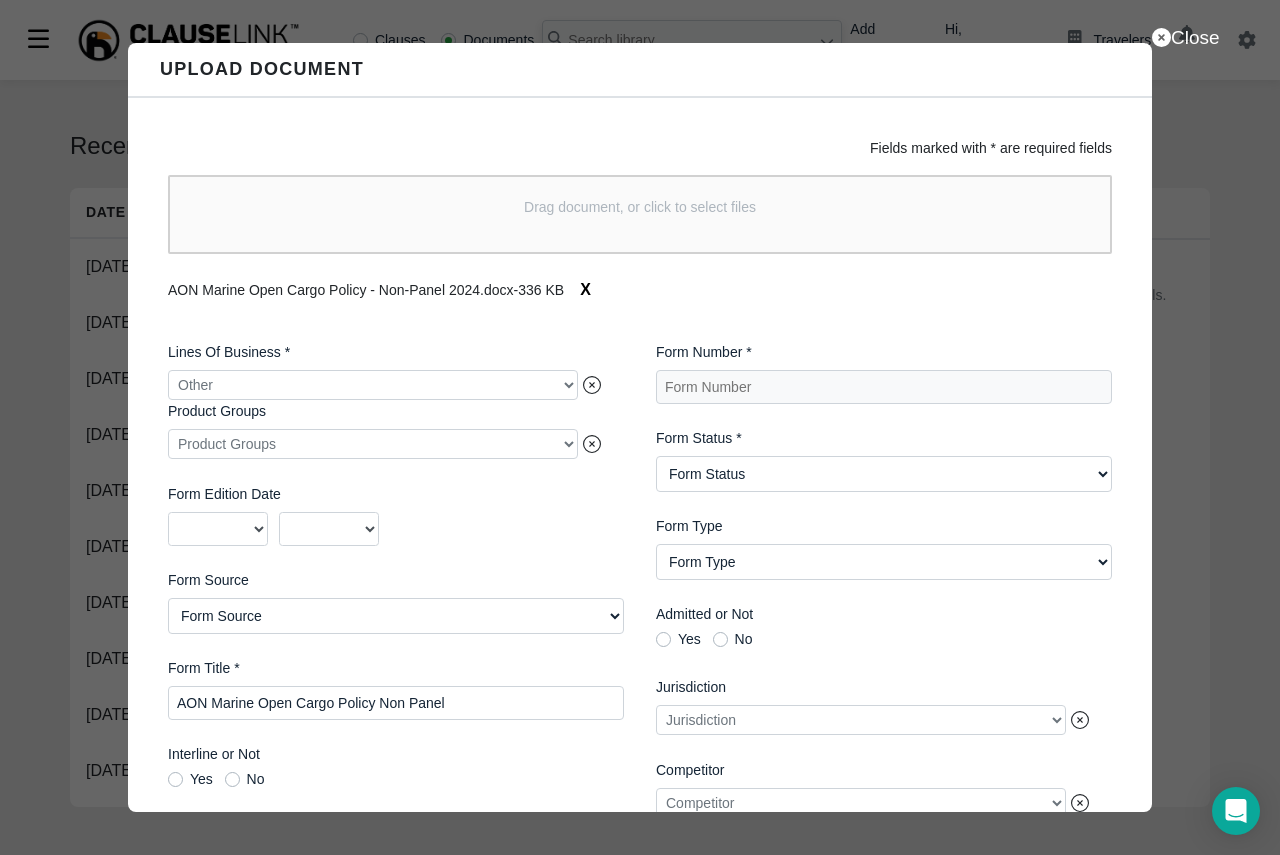 type on "AON Marine Open Cargo Policy Non Panel" 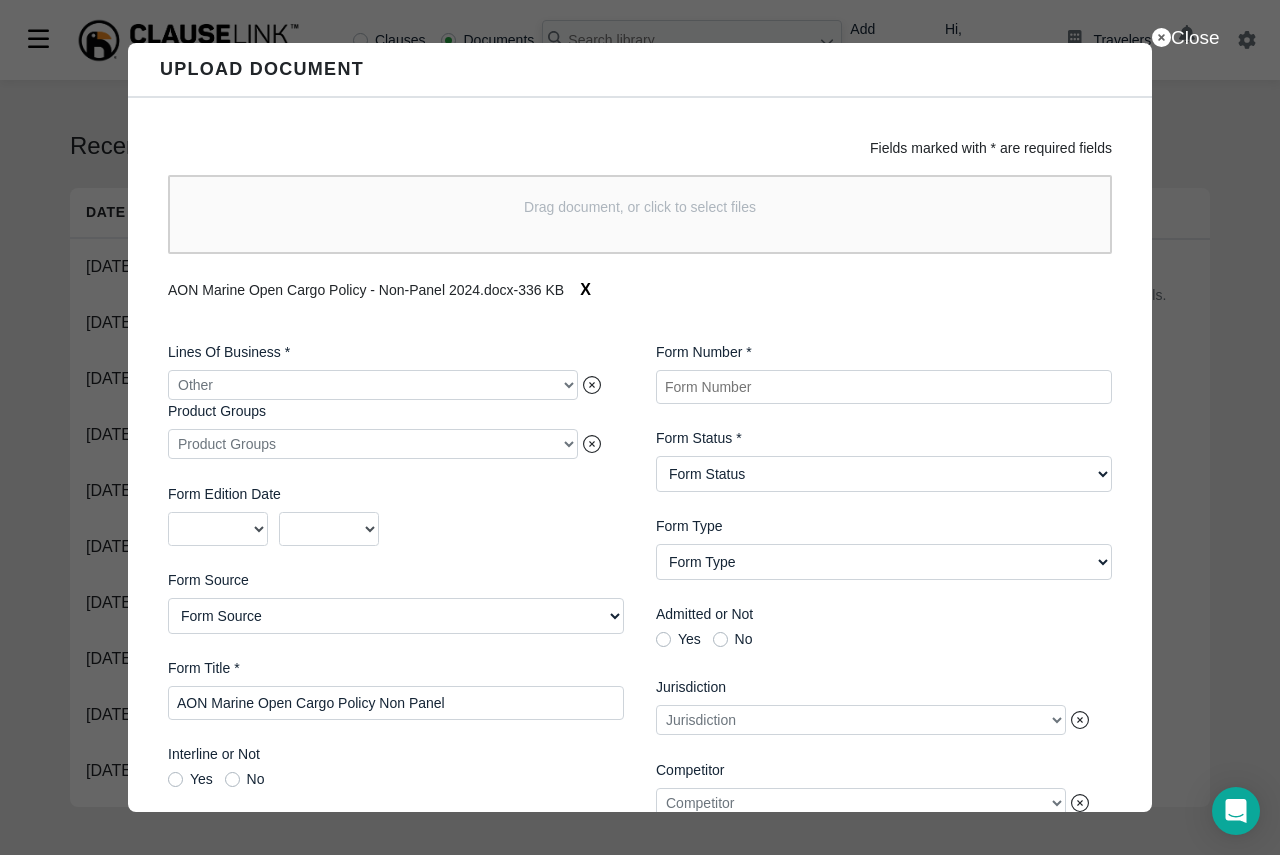 click on "Form Number   *" at bounding box center [884, 387] 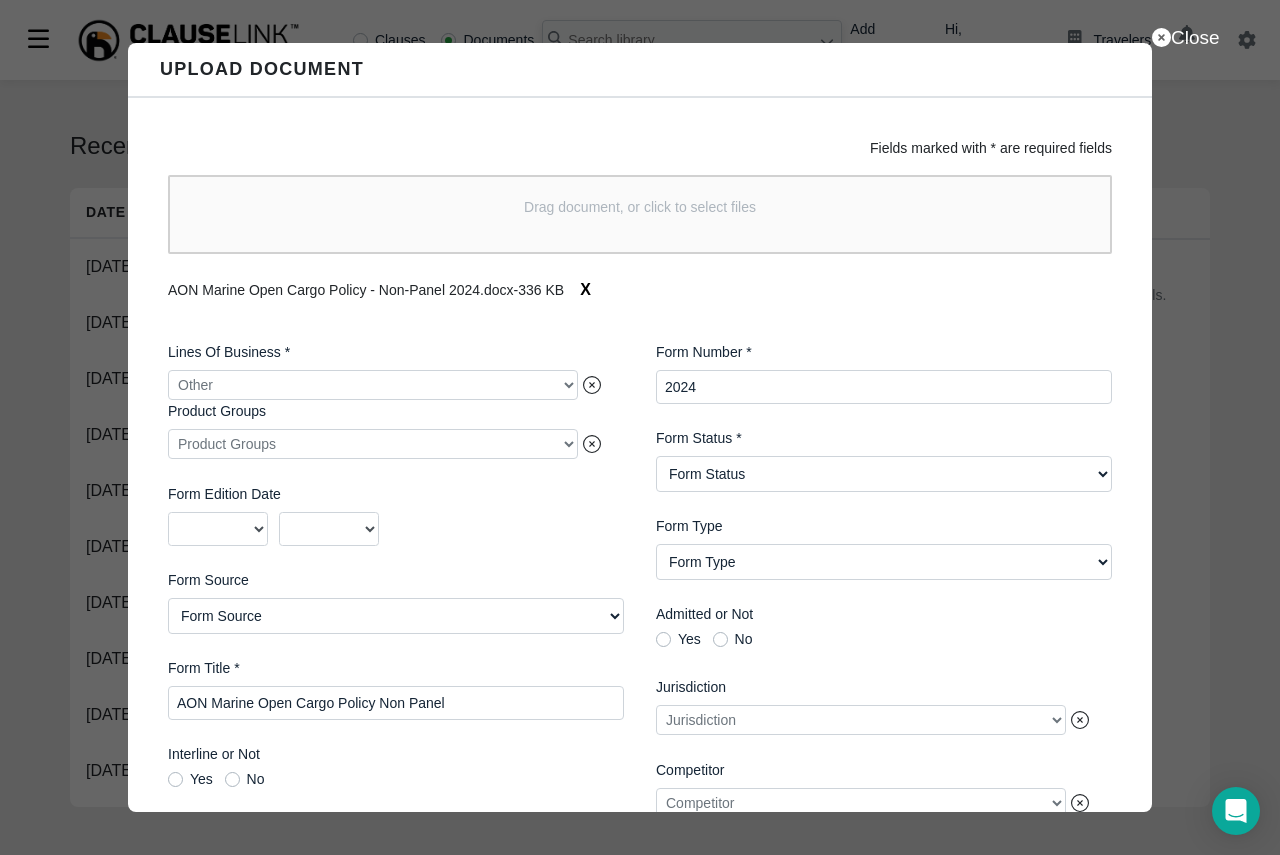 type on "2024" 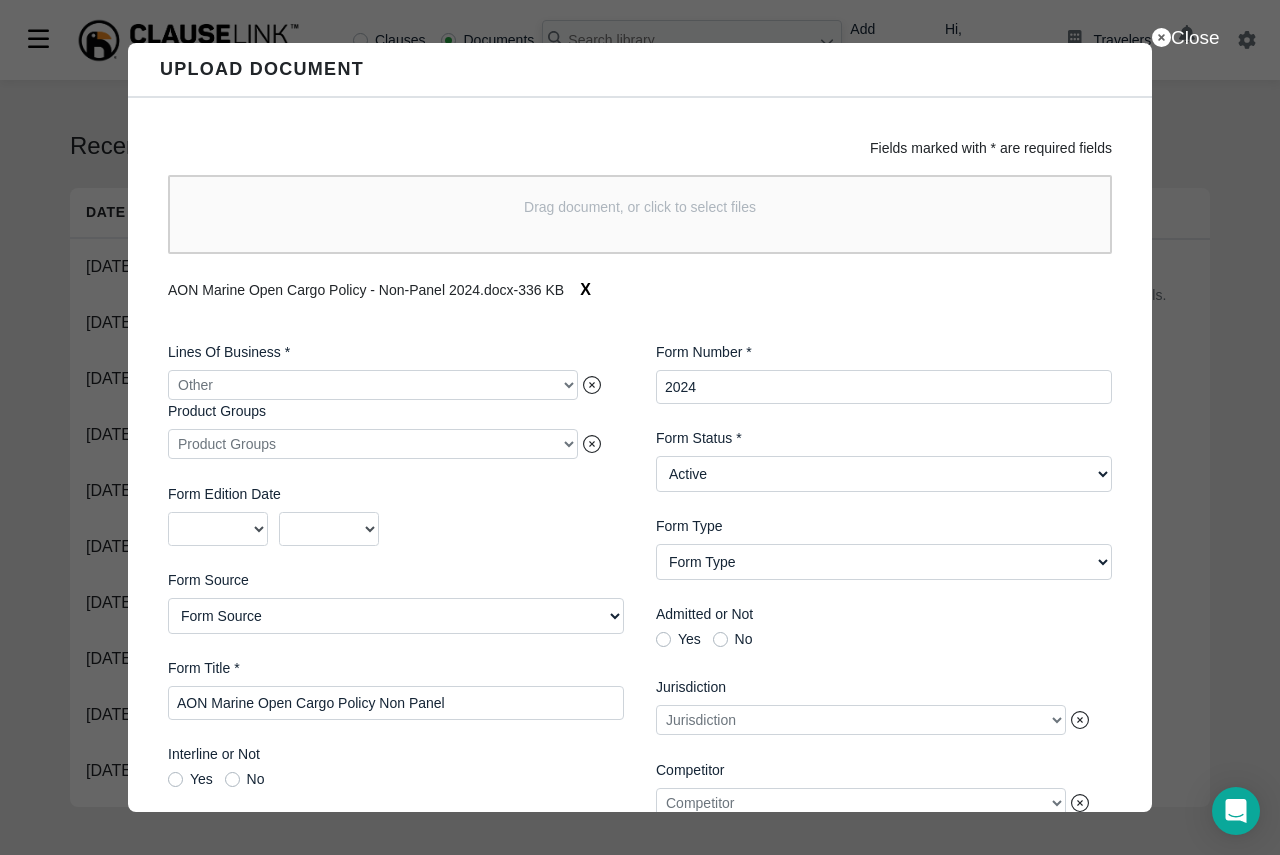click on "Form Status Active Obsolete" at bounding box center [884, 474] 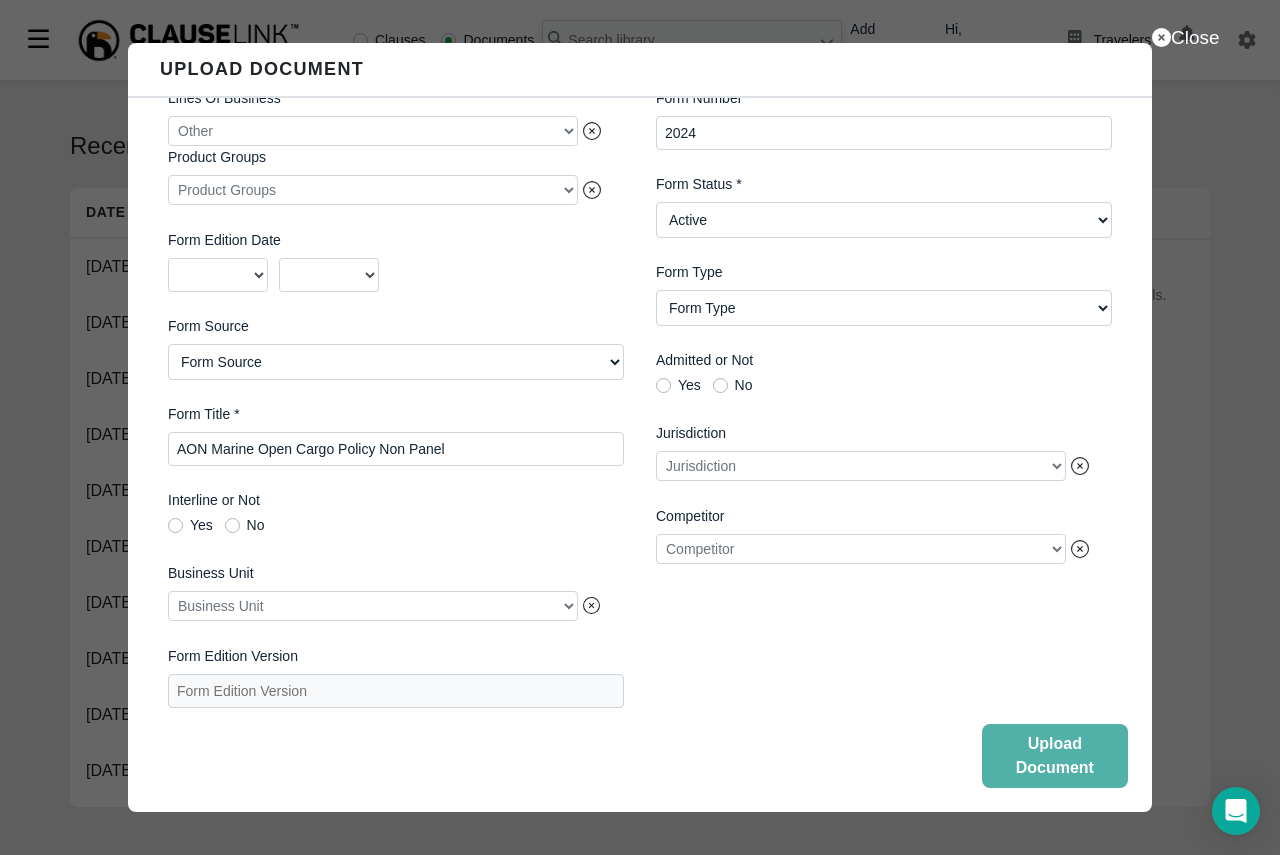 scroll, scrollTop: 269, scrollLeft: 0, axis: vertical 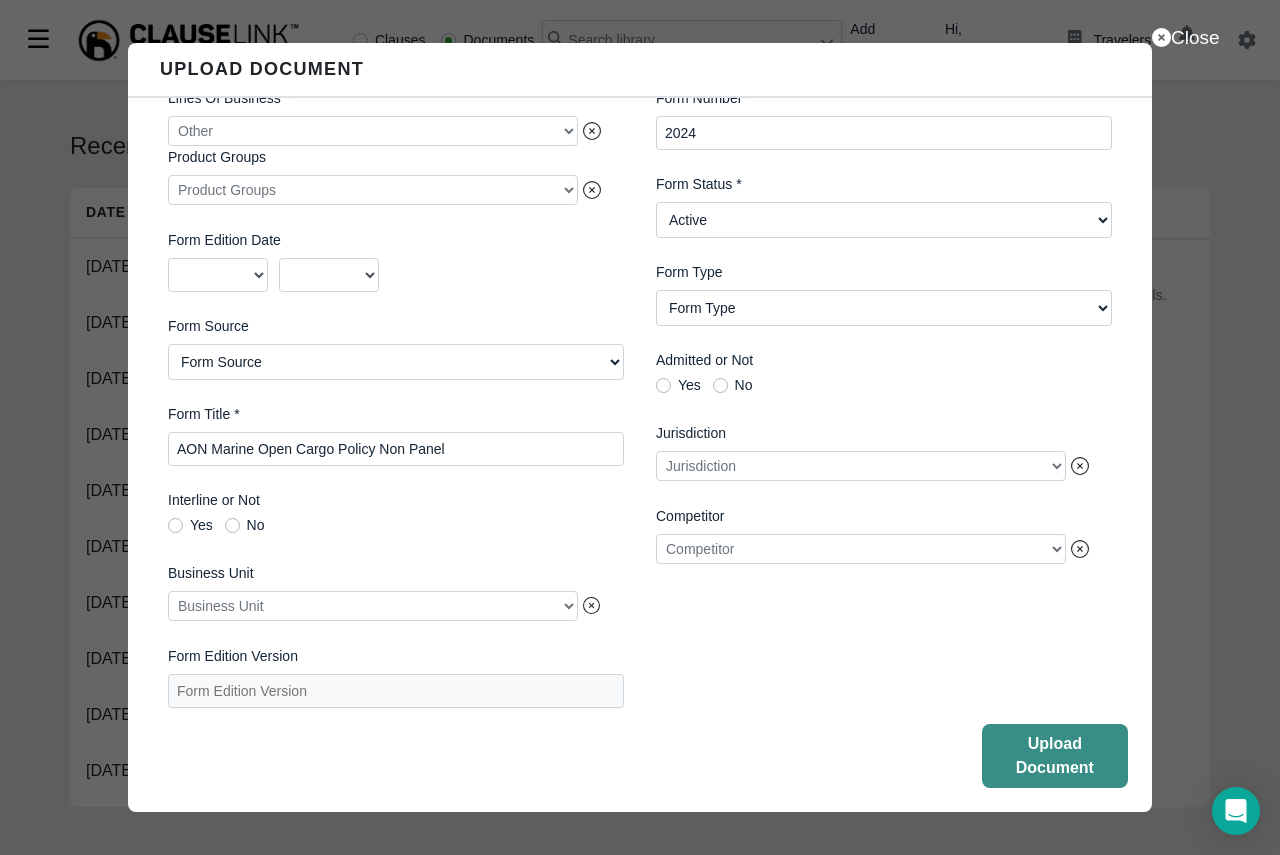click on "Upload Document" at bounding box center (1055, 756) 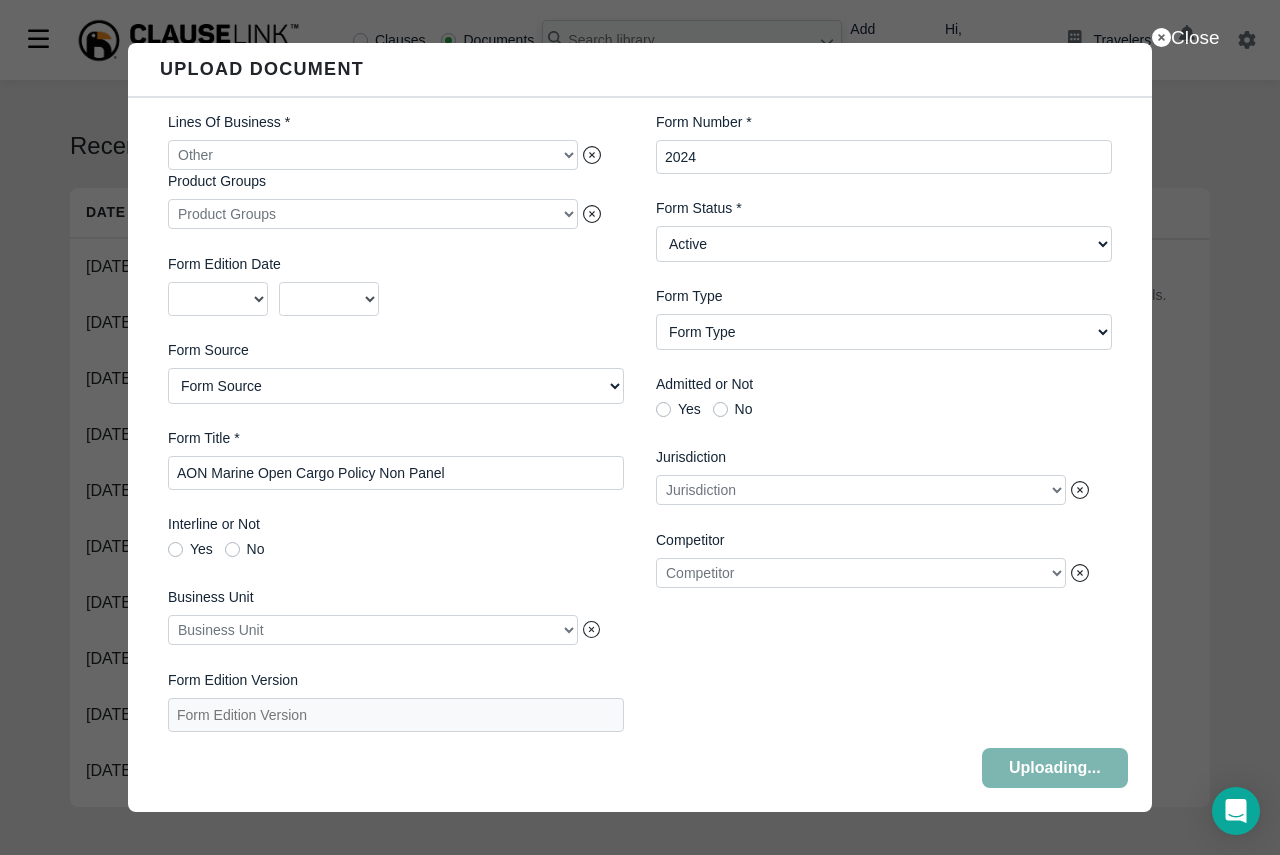 scroll, scrollTop: 245, scrollLeft: 0, axis: vertical 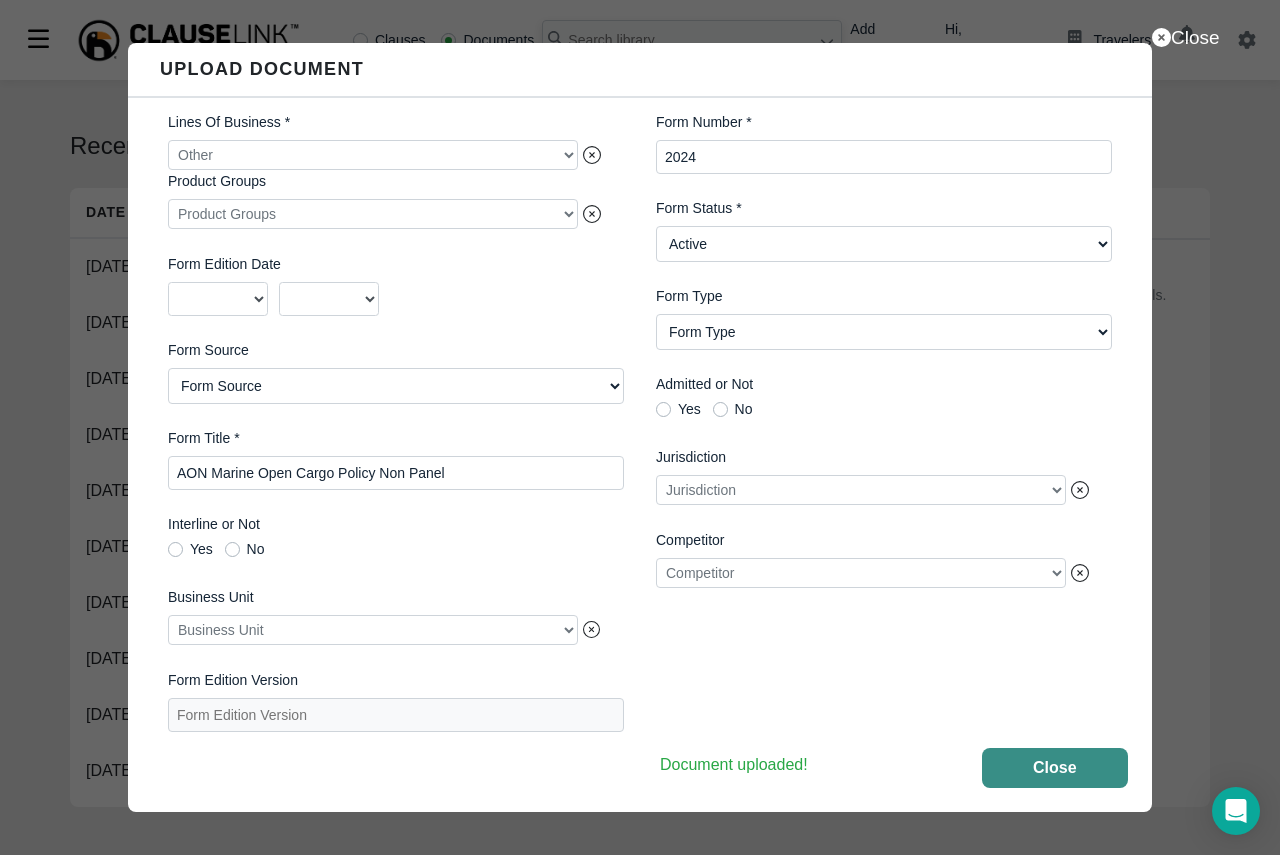click on "Close" at bounding box center (1055, 768) 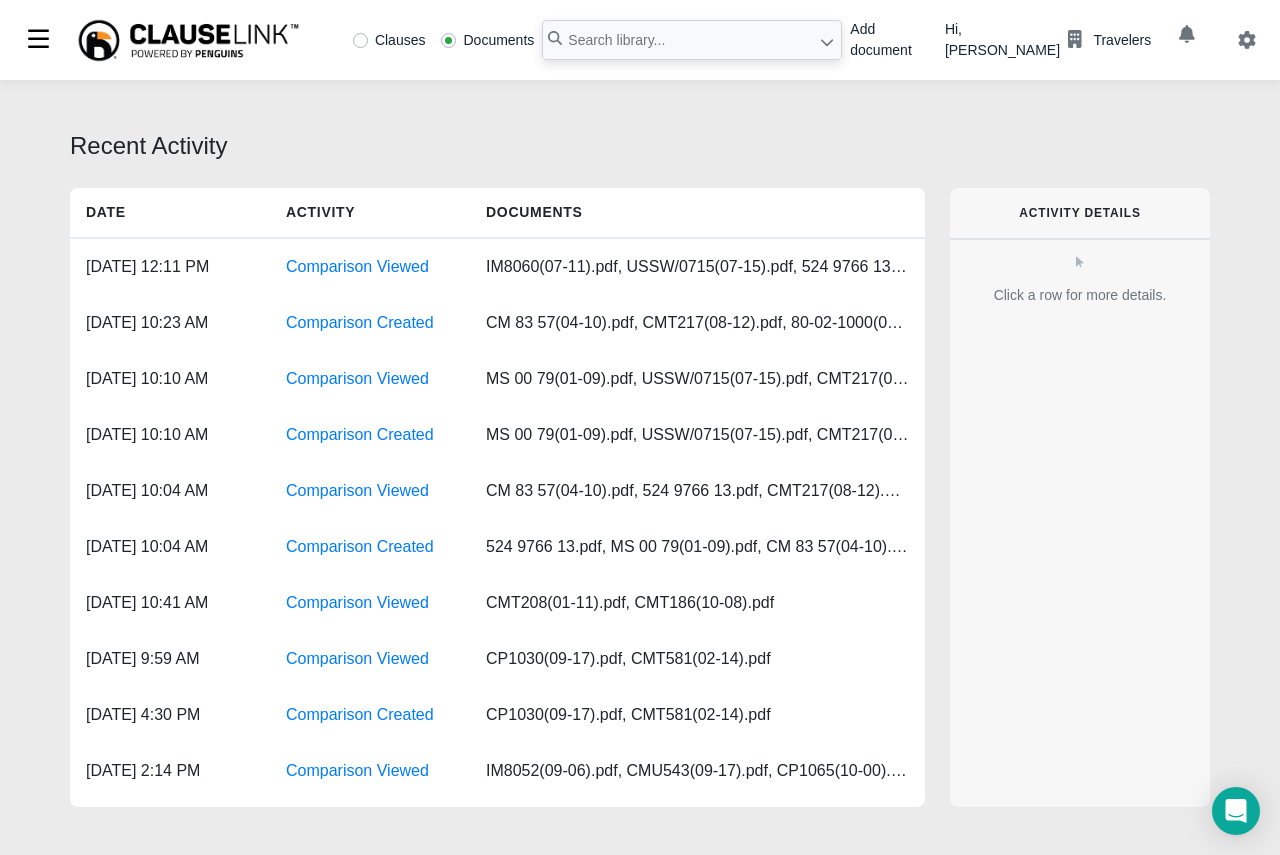 click on "Add document" at bounding box center [889, 40] 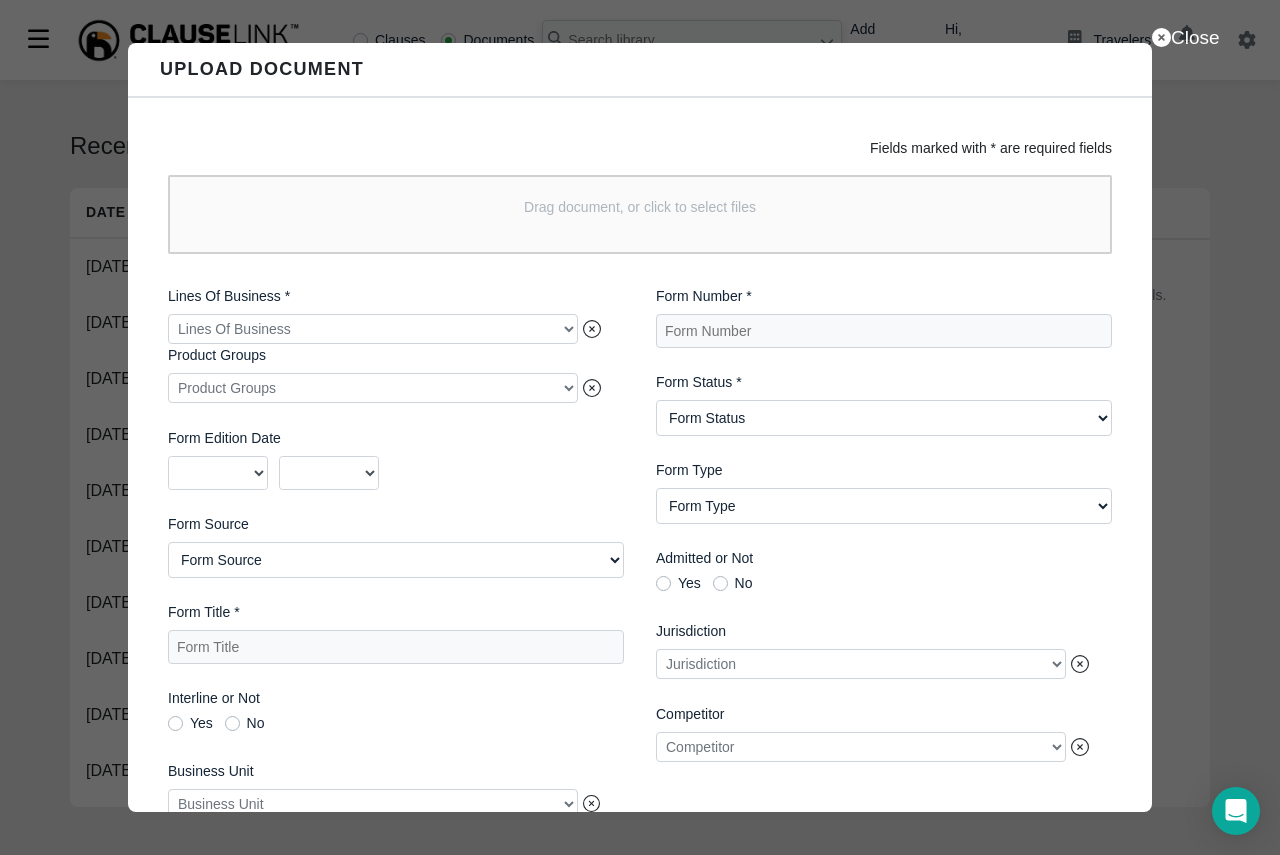 click at bounding box center [373, 329] 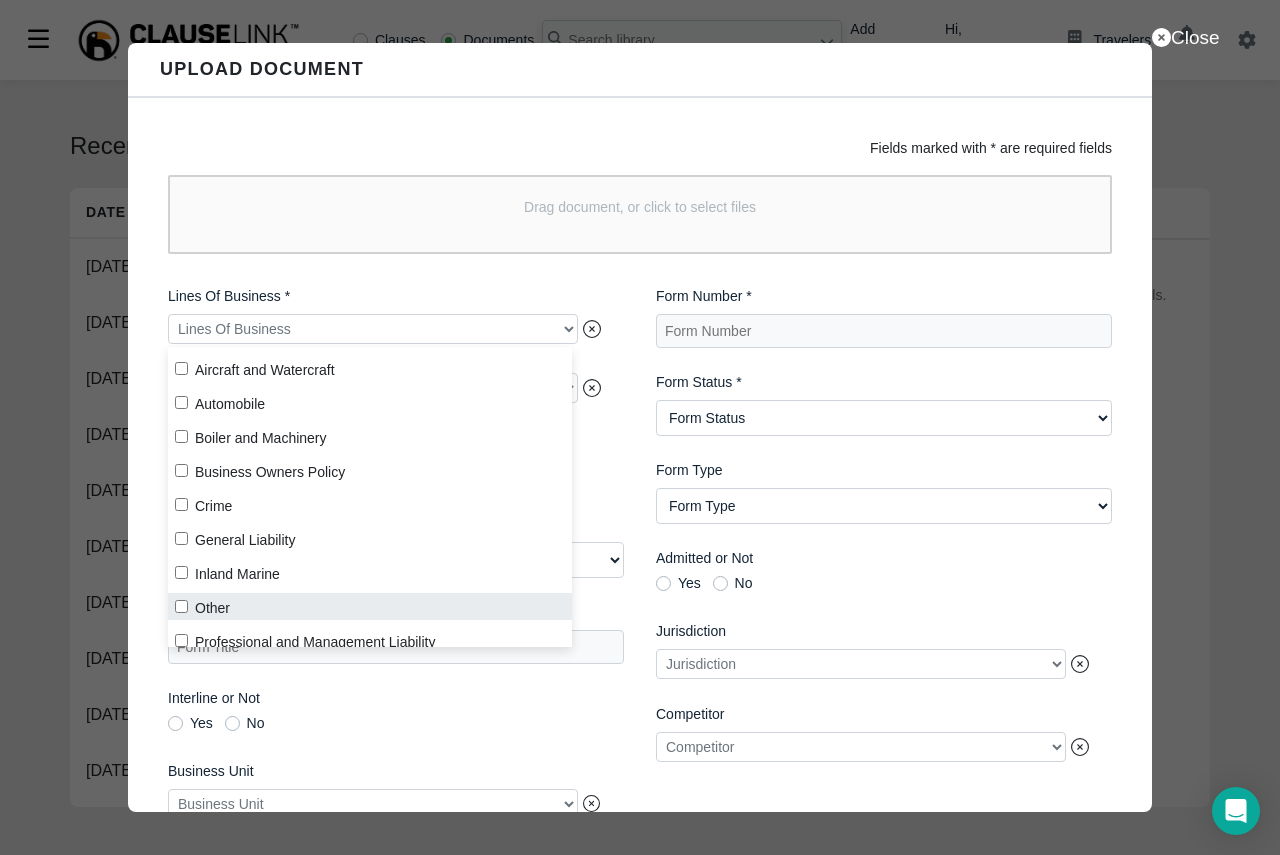 click on "Other" at bounding box center (370, 606) 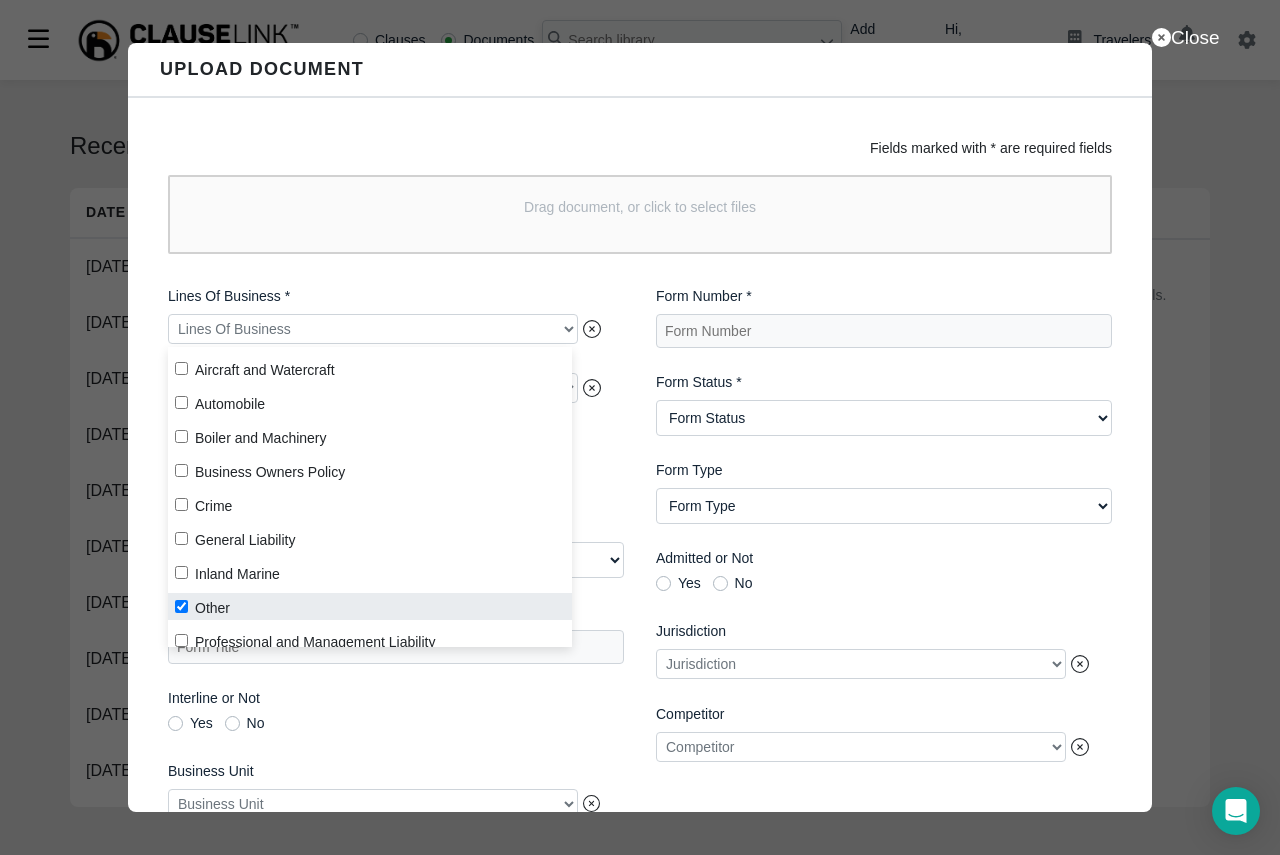 checkbox on "true" 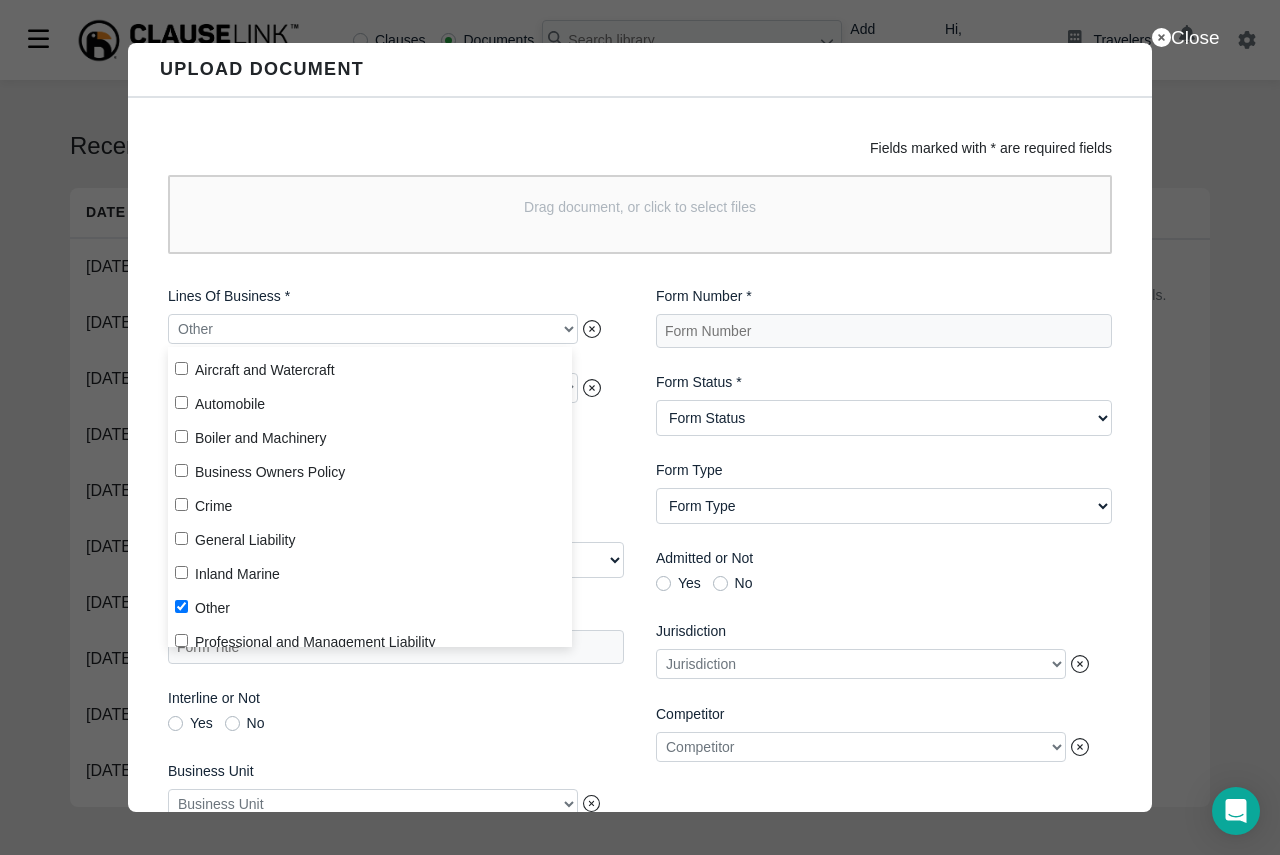 click on "Lines Of Business   *" at bounding box center [396, 296] 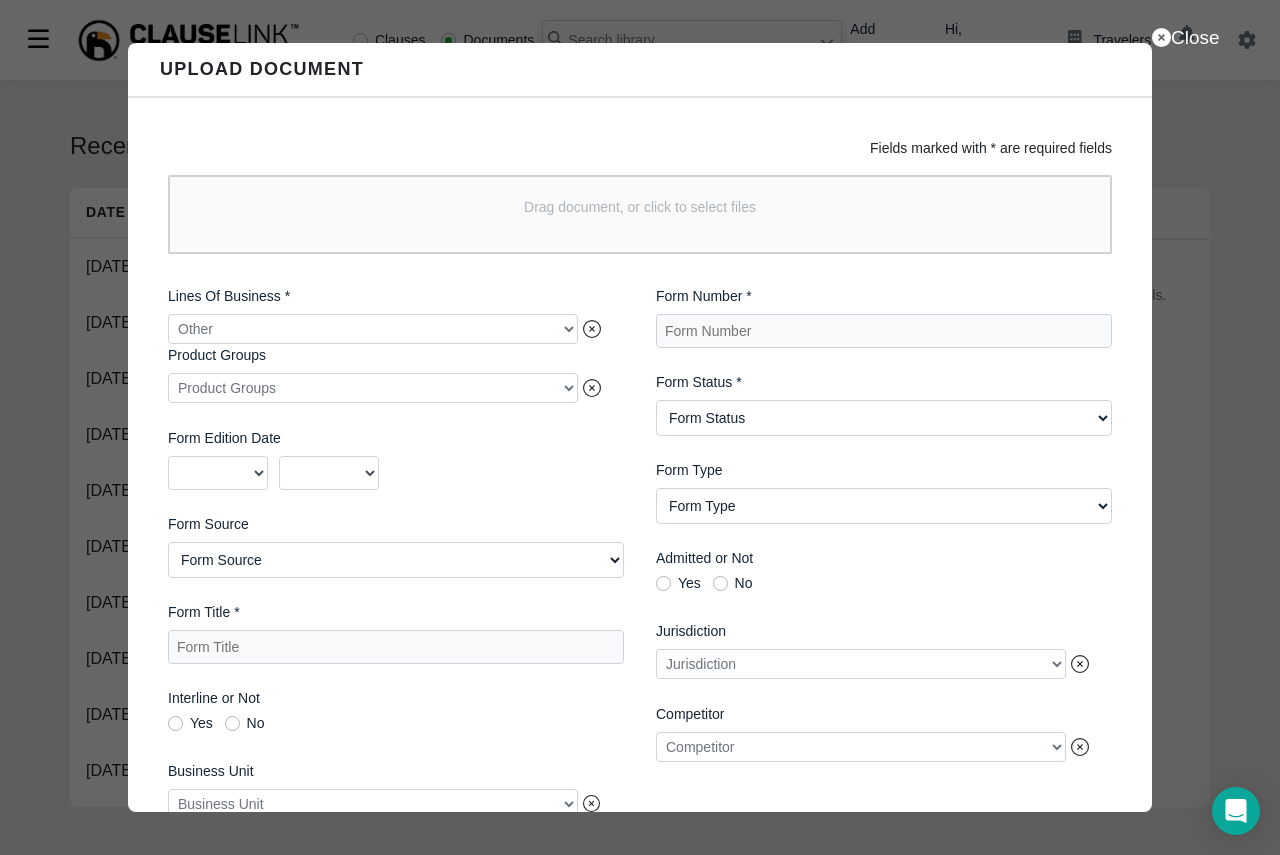 click on "Drag document, or click to select files" at bounding box center [640, 214] 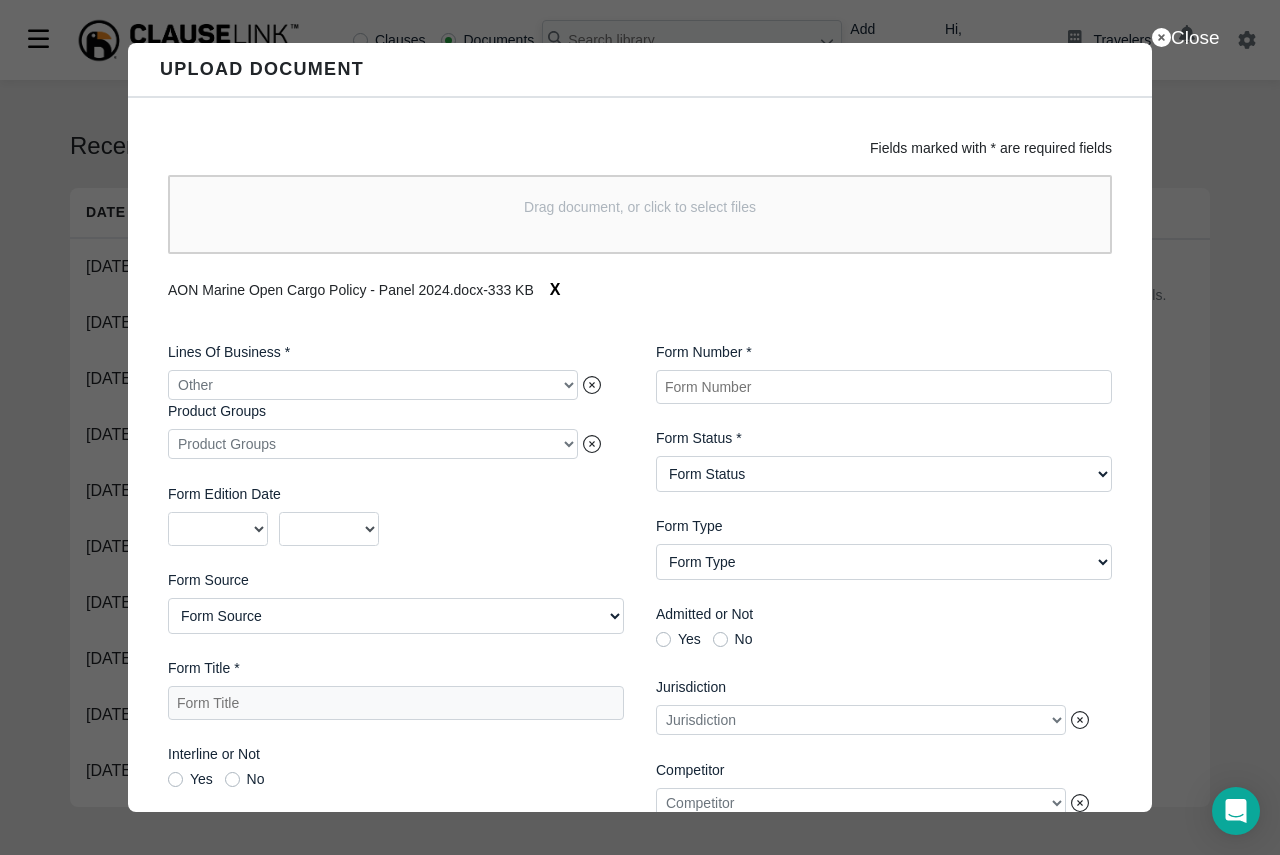 click on "Form Number   *" at bounding box center (884, 387) 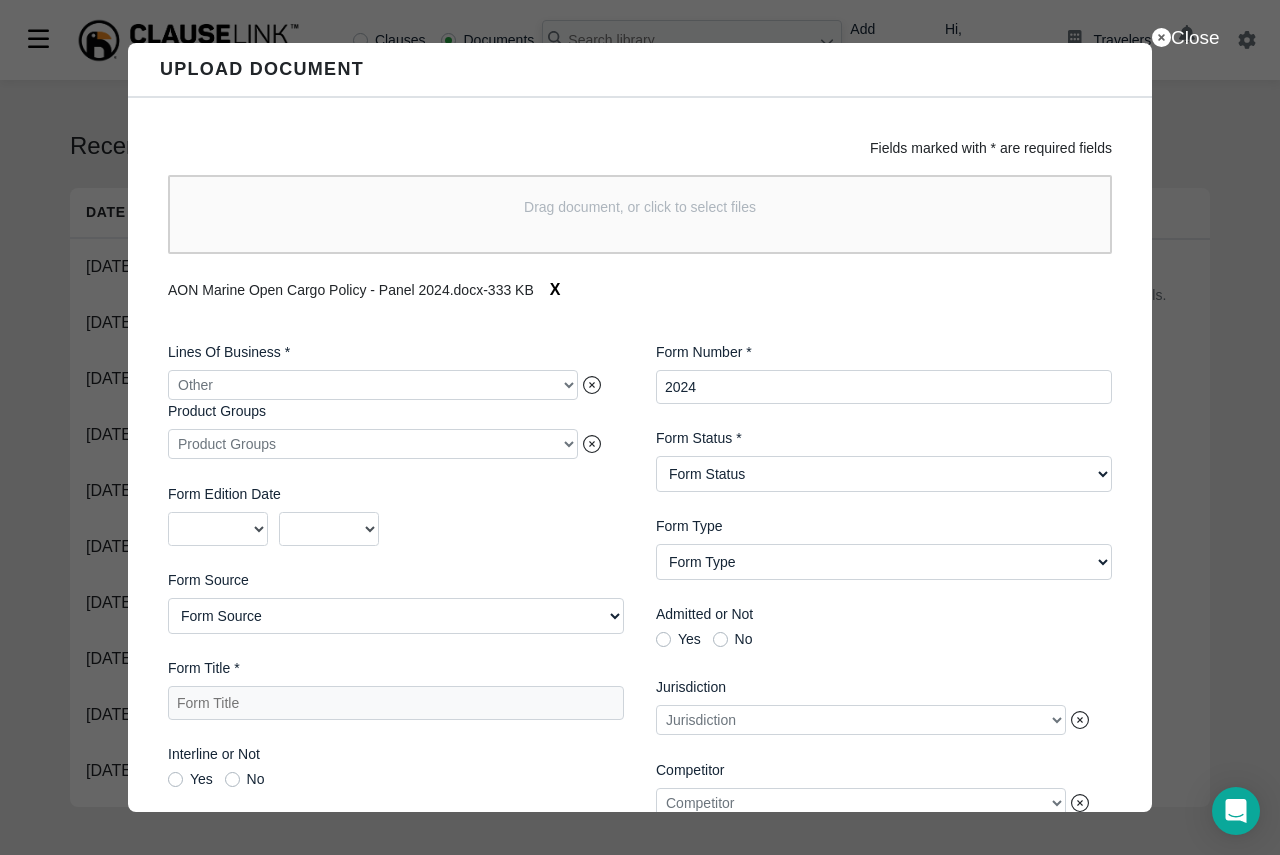 click on "Form Status Active Obsolete" at bounding box center [884, 474] 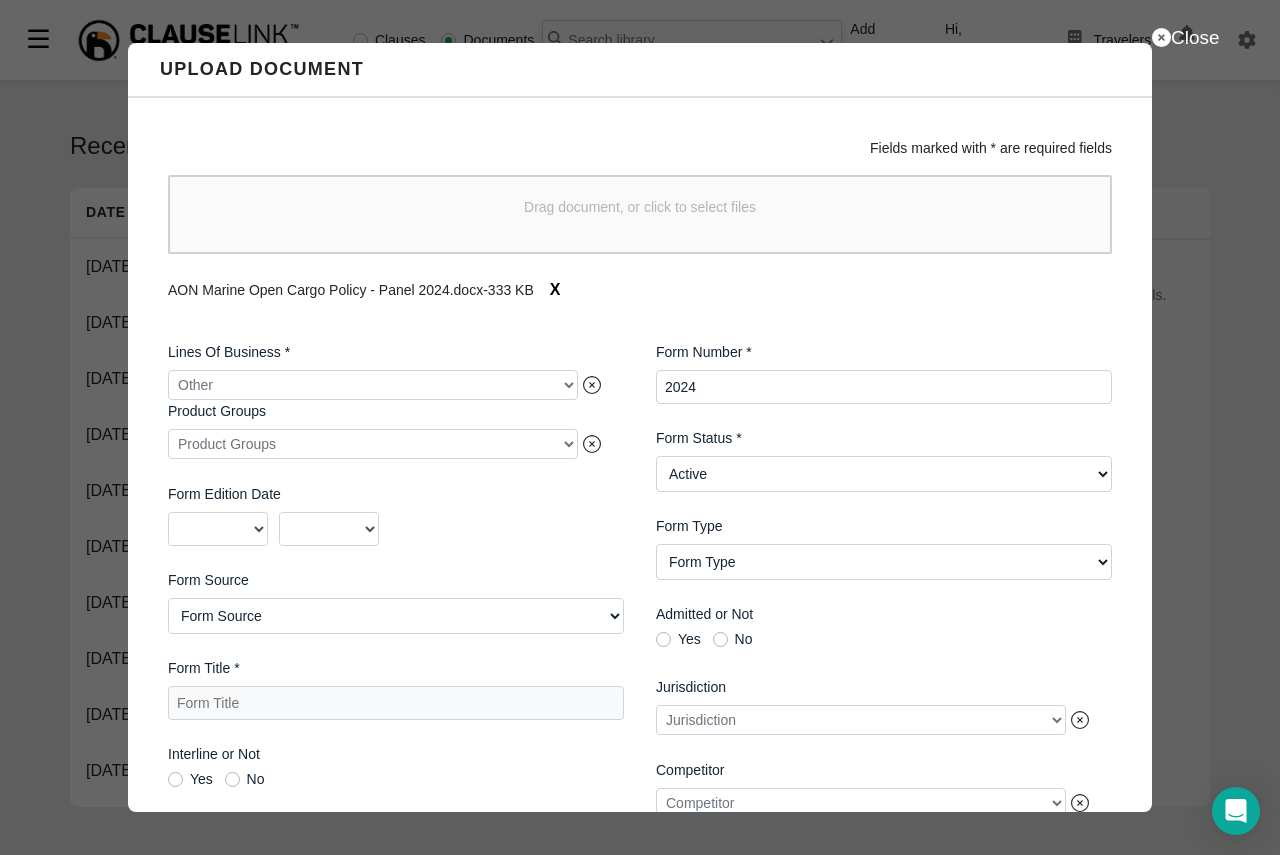 click on "Form Status Active Obsolete" at bounding box center [884, 474] 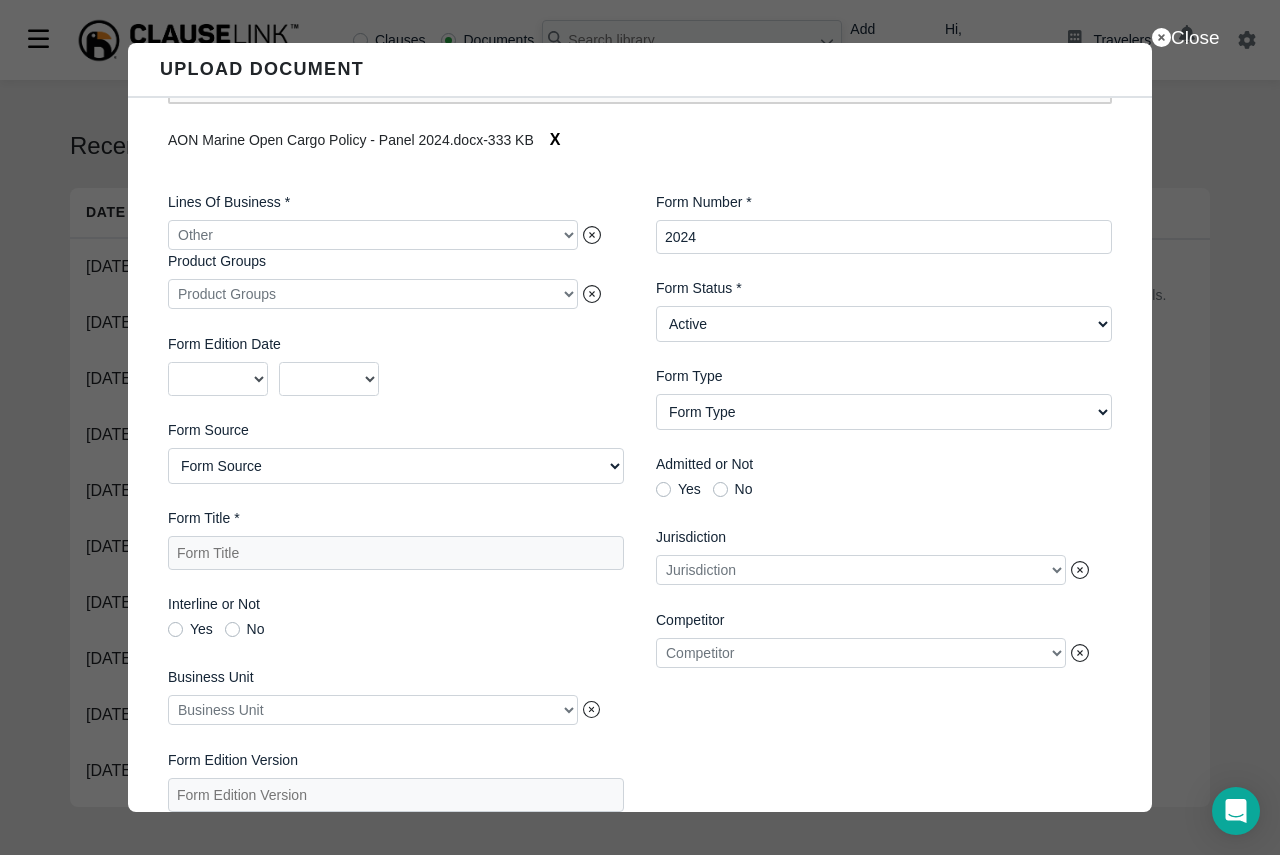 scroll, scrollTop: 152, scrollLeft: 0, axis: vertical 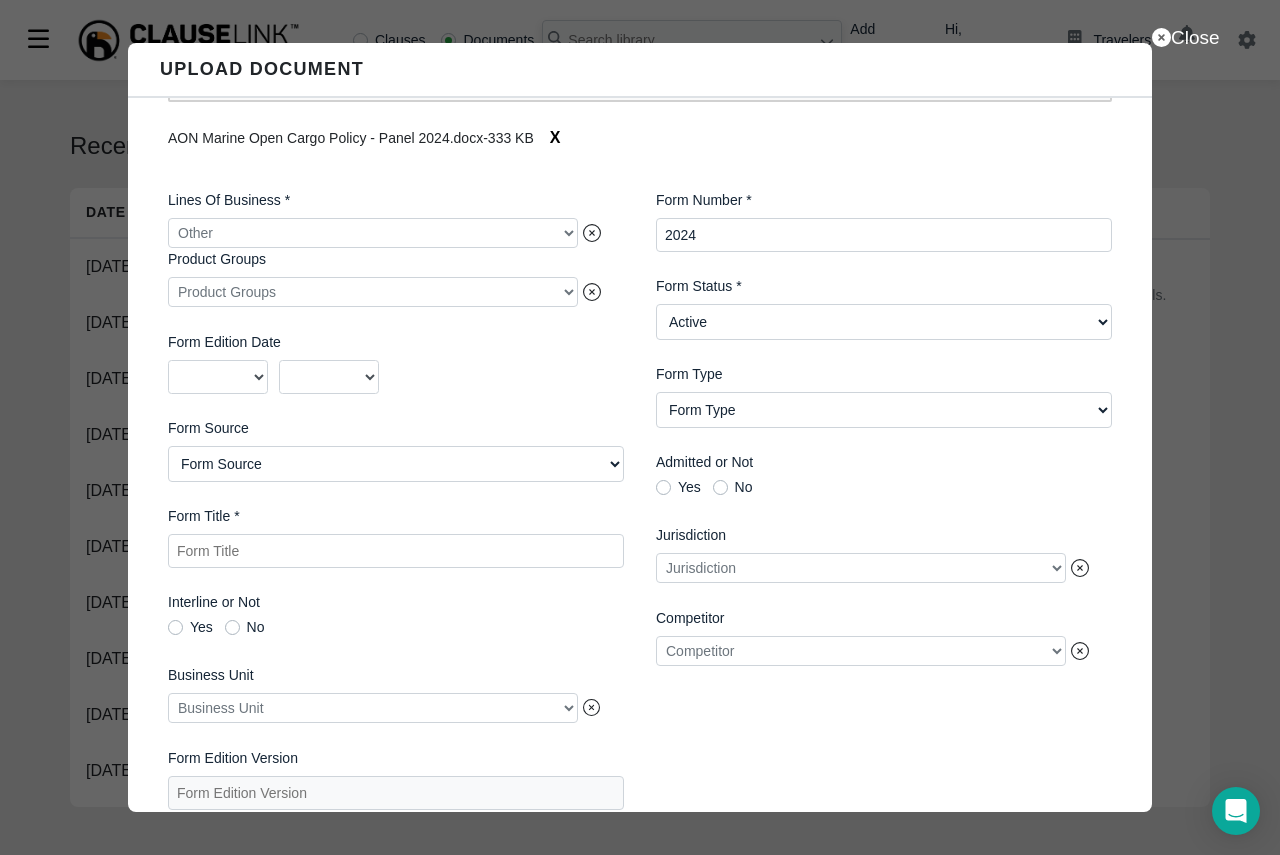 click on "Form Title   *" at bounding box center (396, 551) 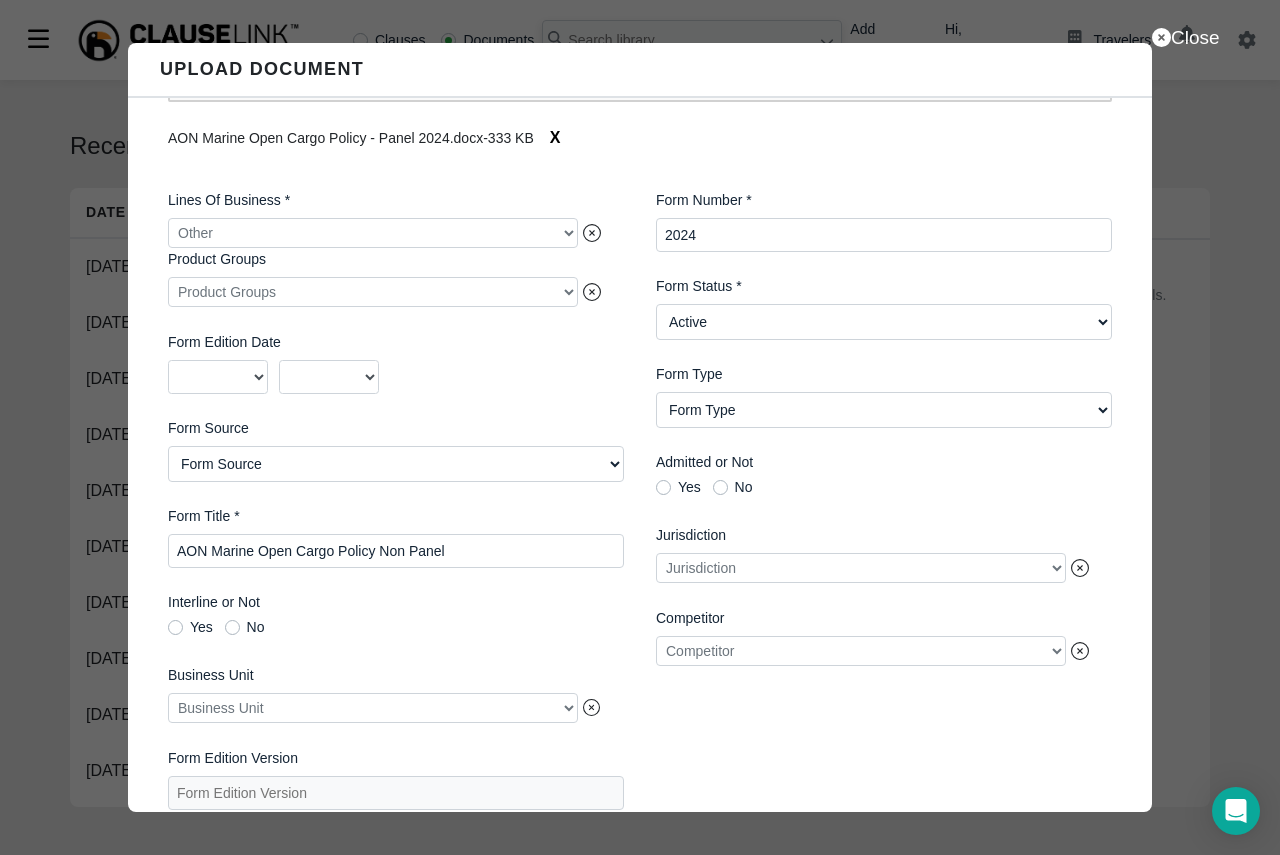 click on "AON Marine Open Cargo Policy Non Panel" at bounding box center [396, 551] 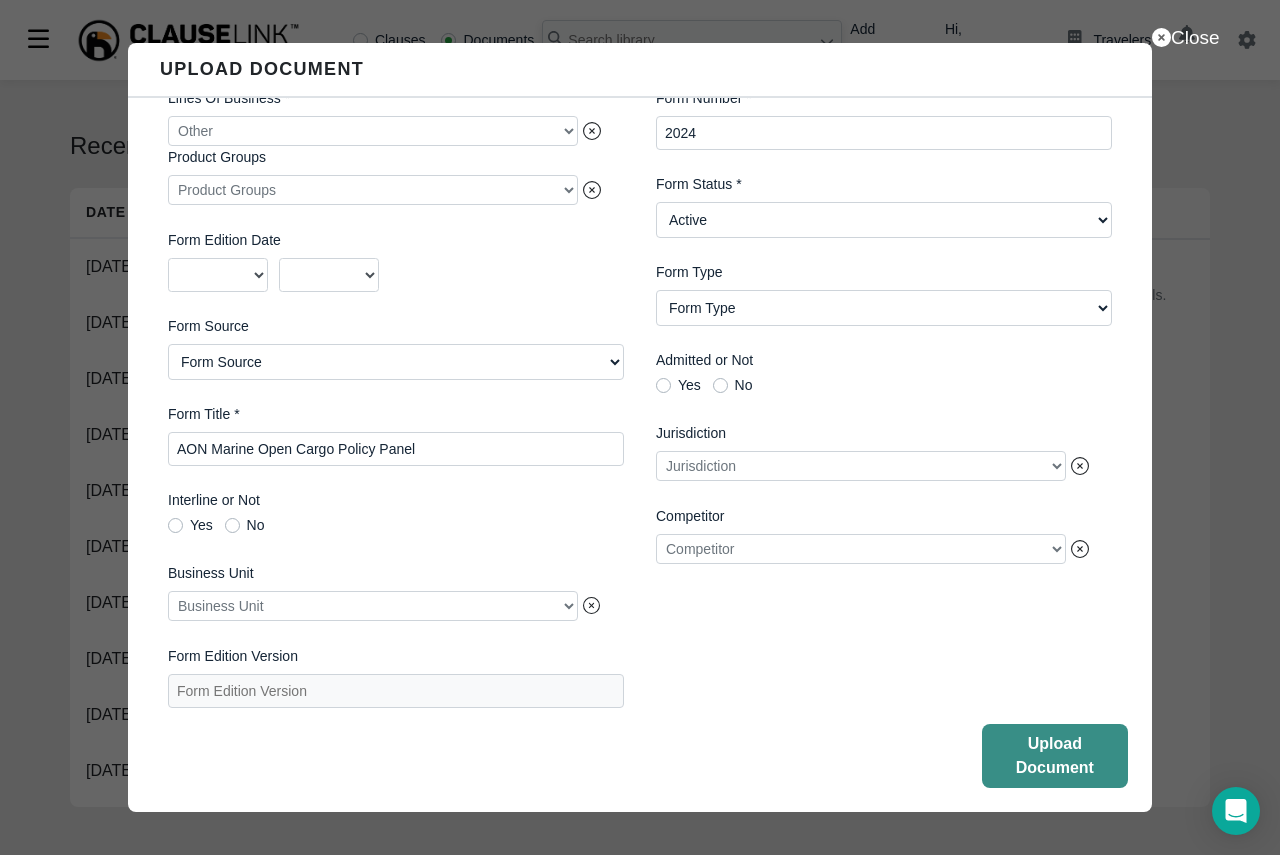 type on "AON Marine Open Cargo Policy Panel" 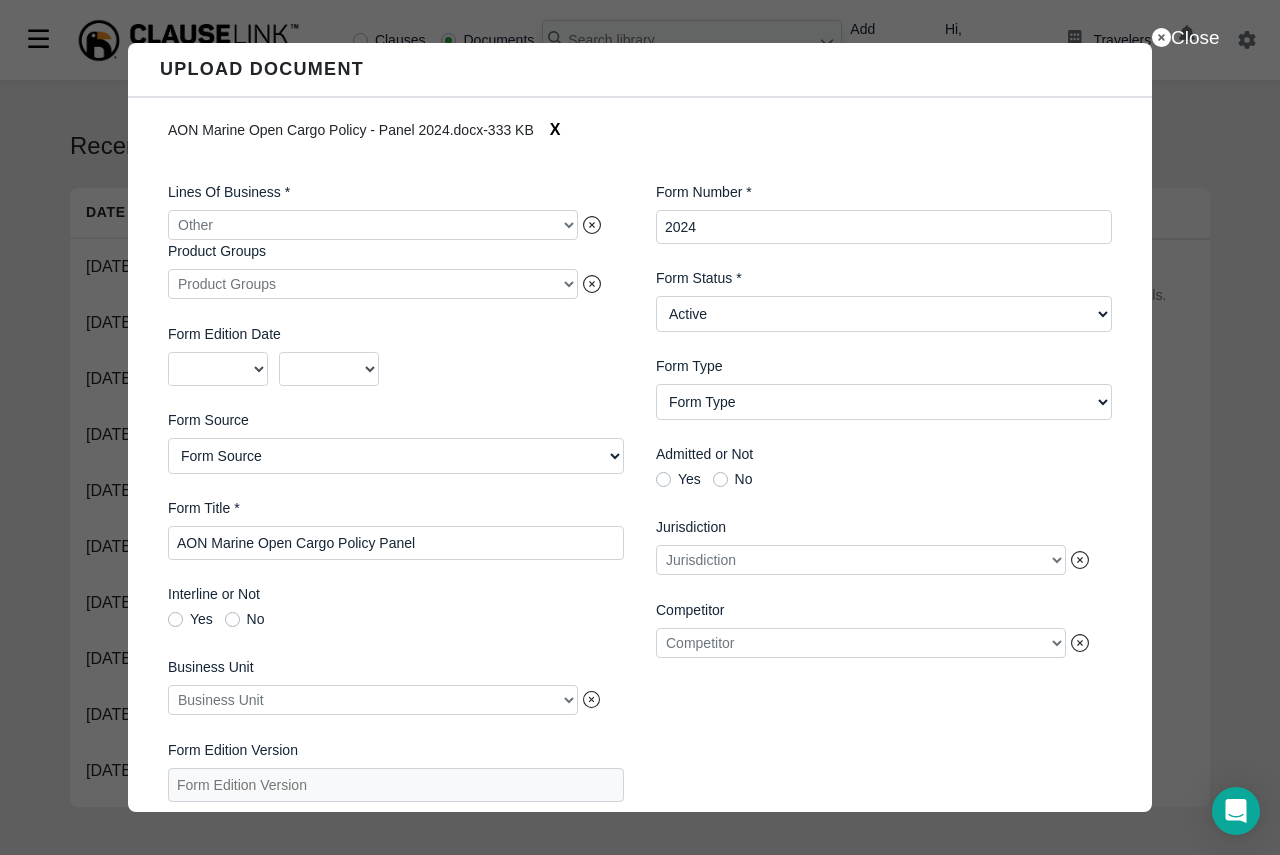 scroll, scrollTop: 0, scrollLeft: 0, axis: both 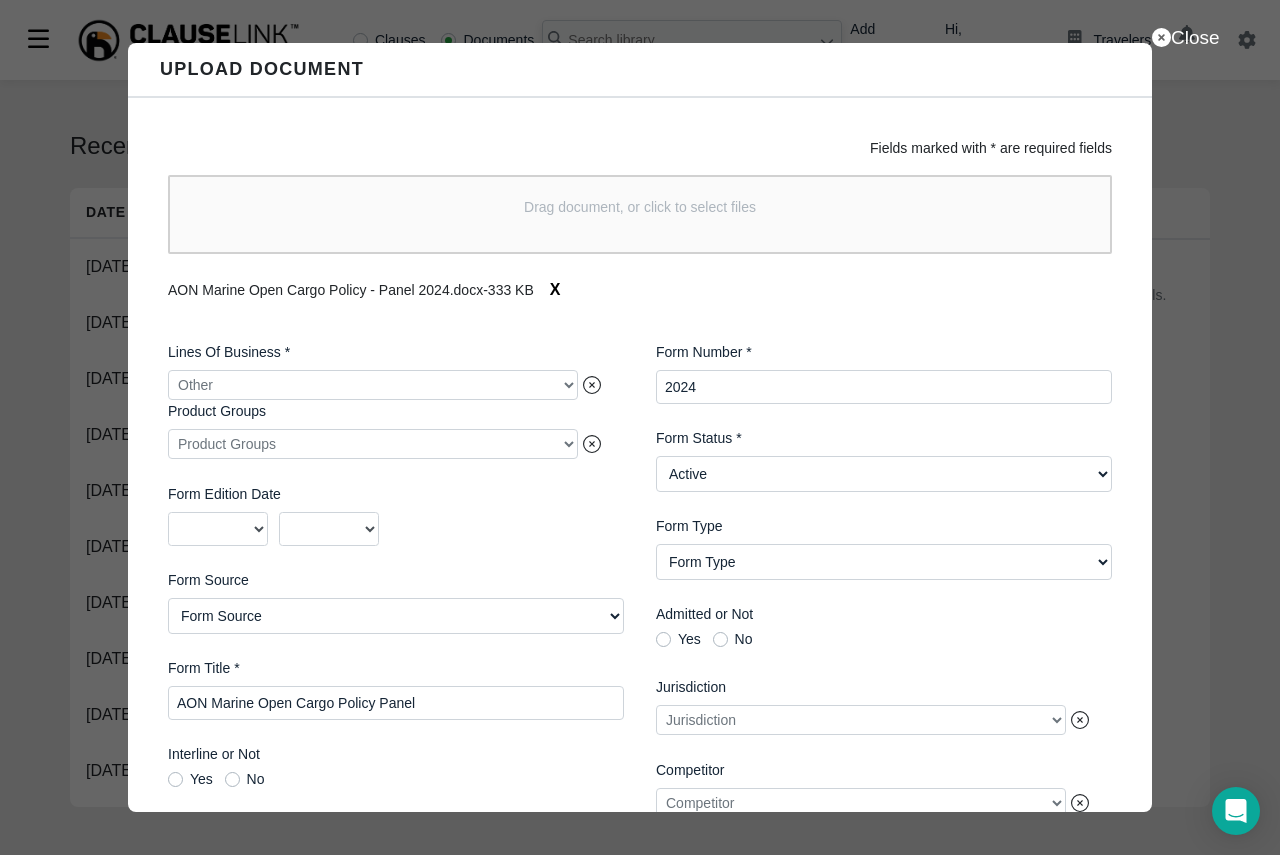 click on "2024" at bounding box center [884, 387] 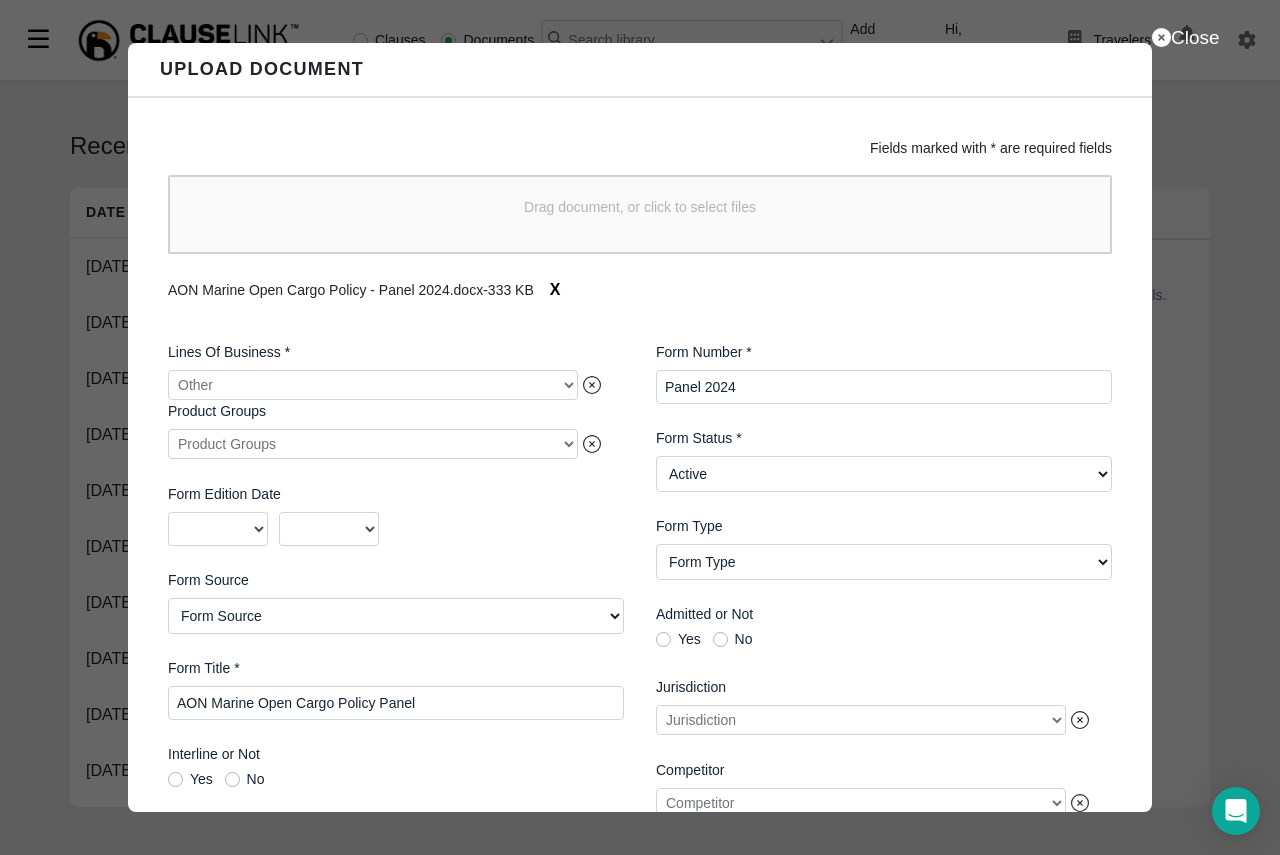 type on "Panel 2024" 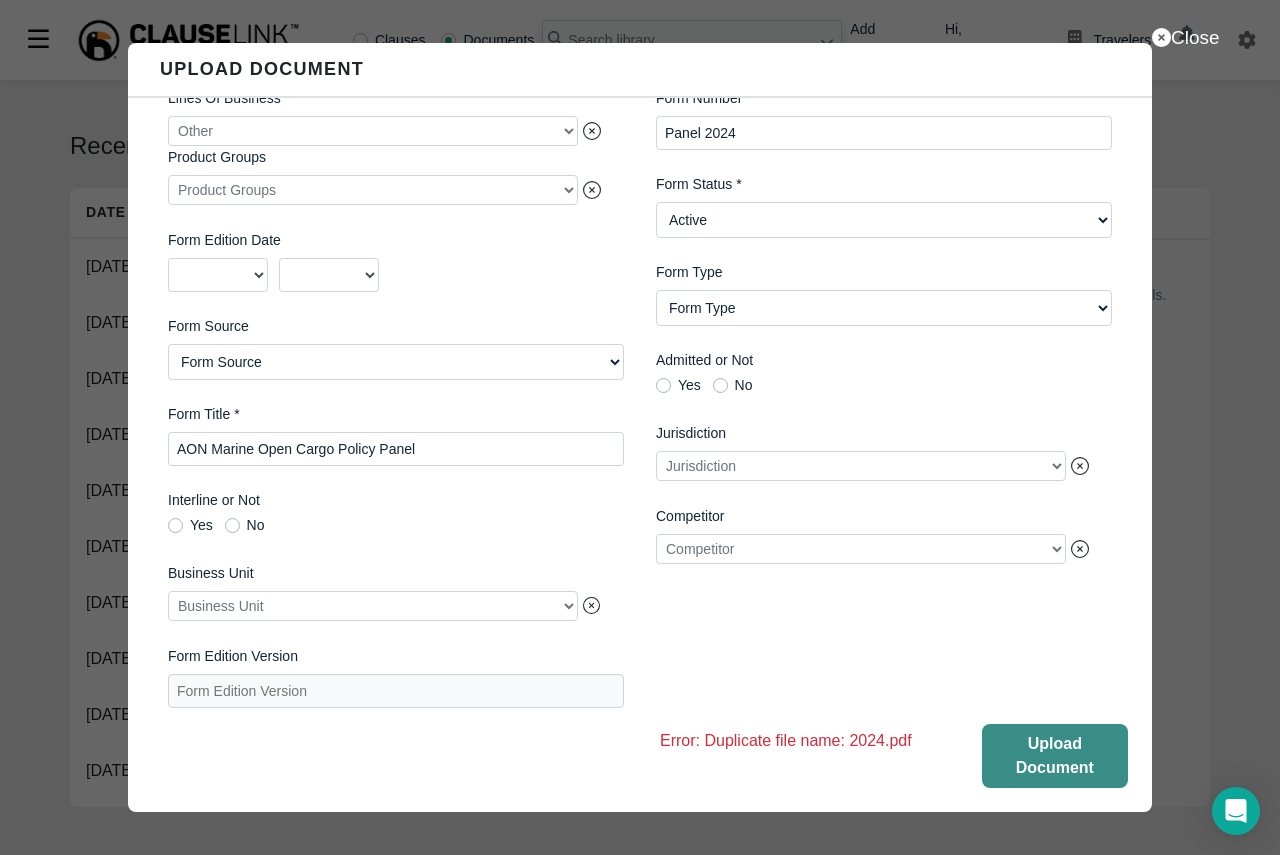 click on "Upload Document" at bounding box center [1055, 756] 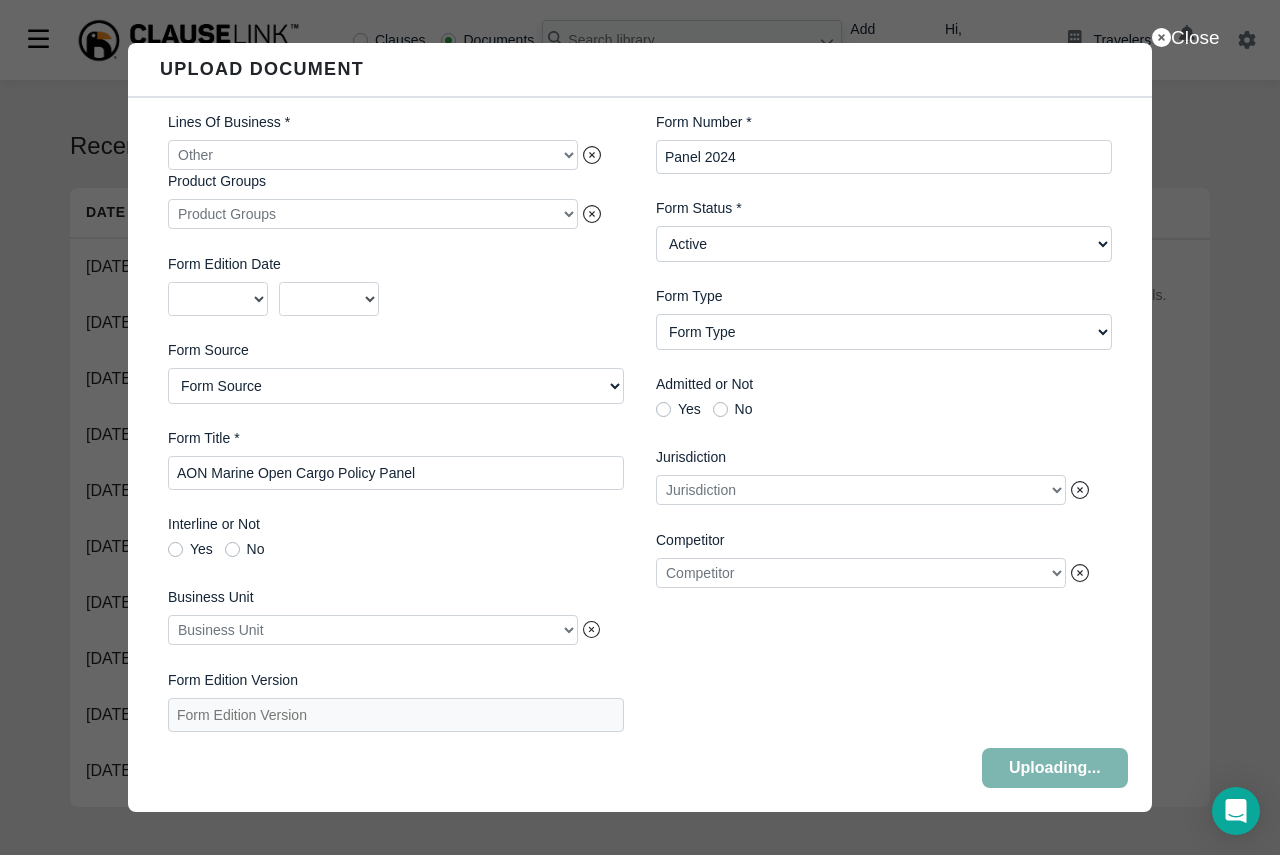 scroll, scrollTop: 245, scrollLeft: 0, axis: vertical 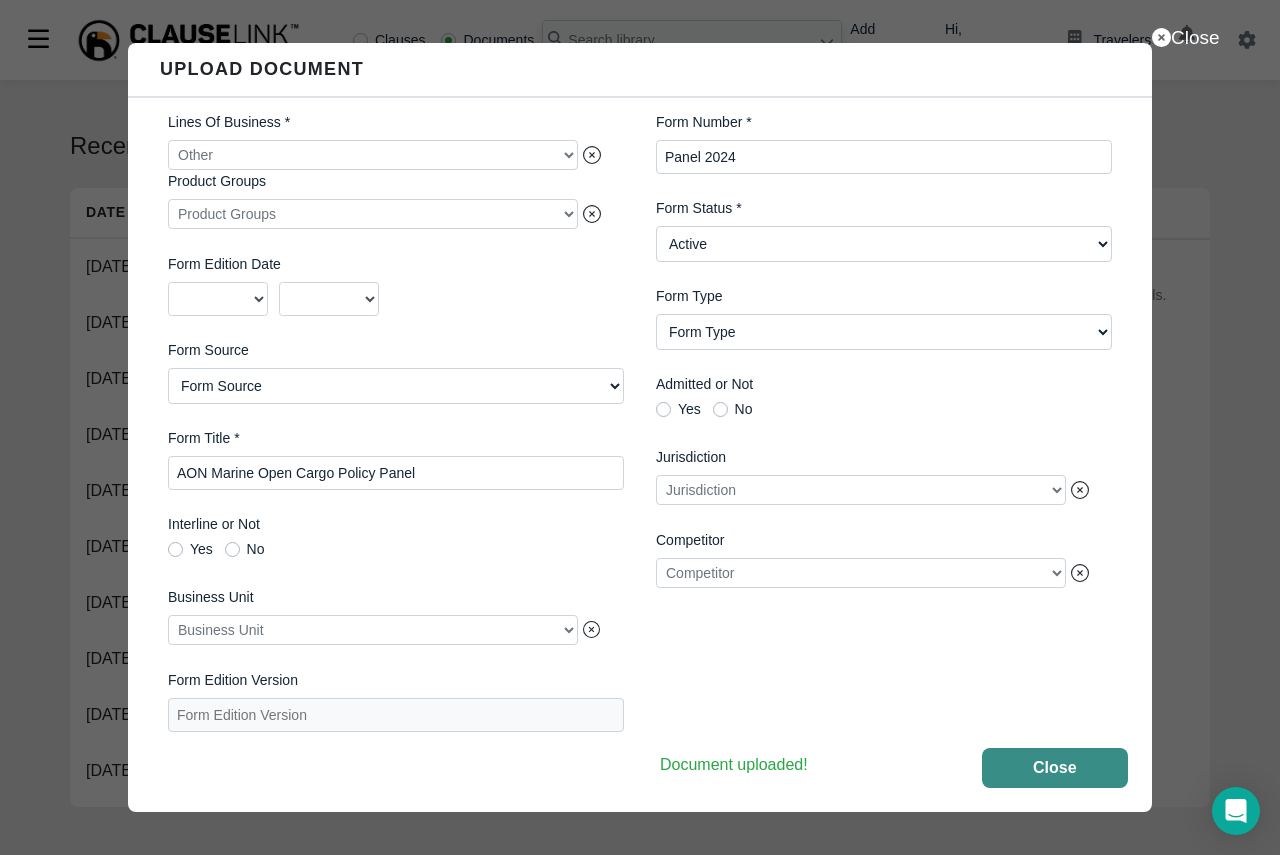 click on "Close" at bounding box center (1055, 768) 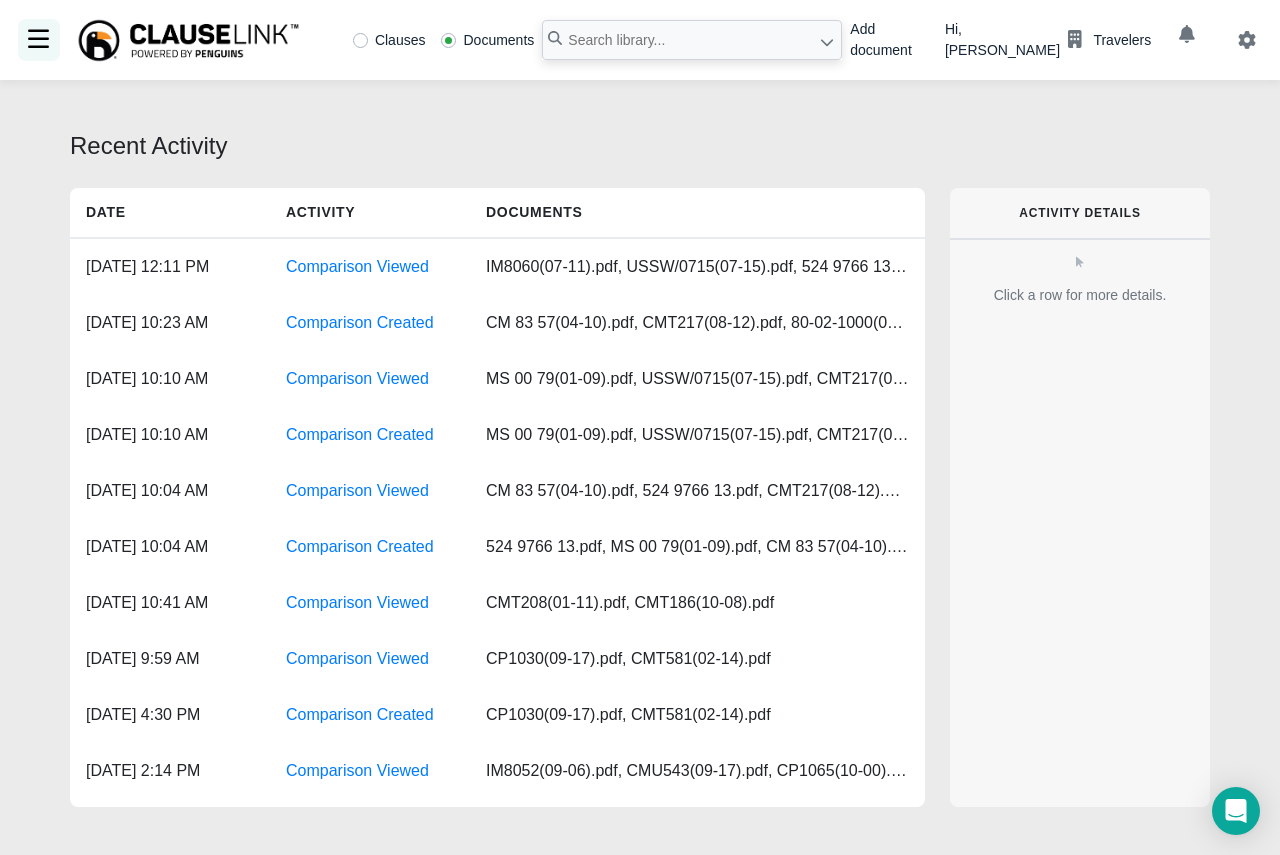 click at bounding box center [39, 40] 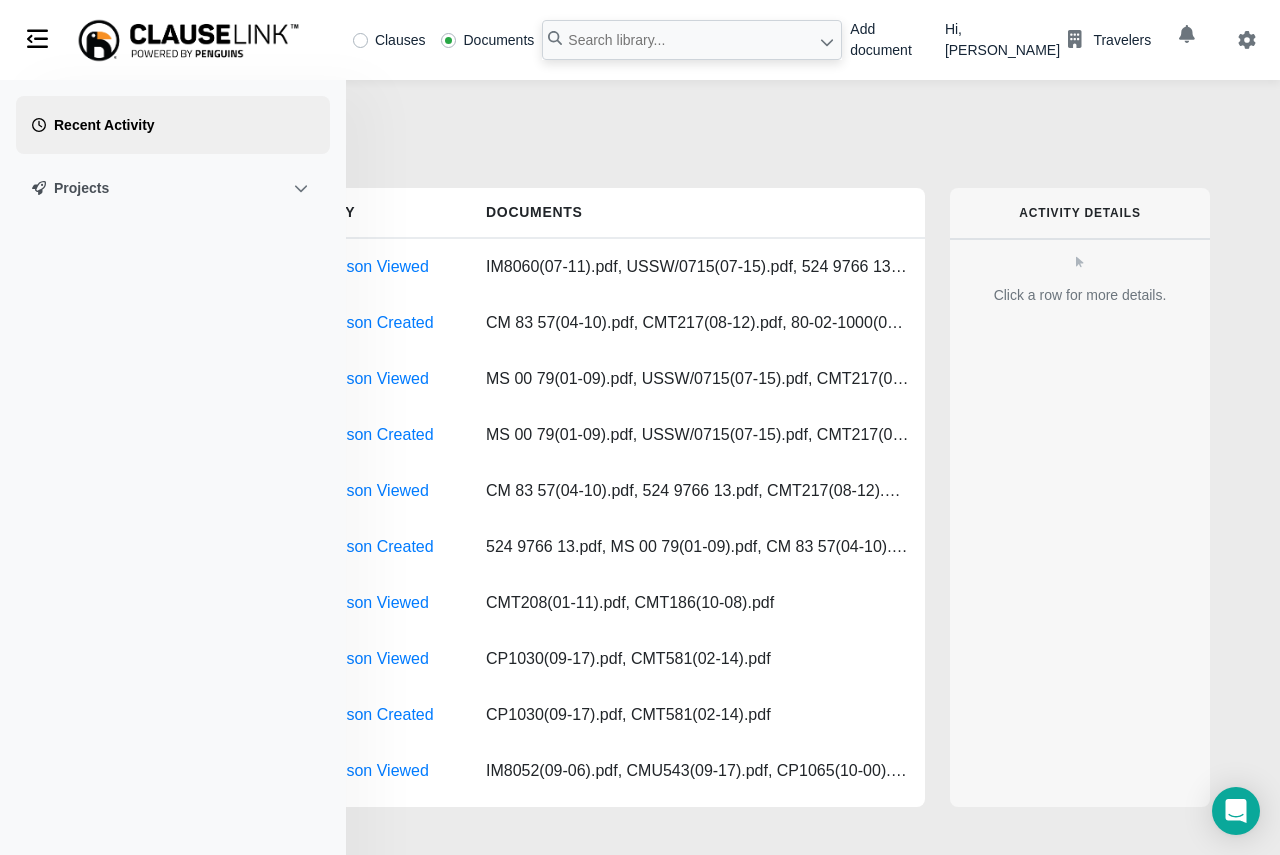 click on "Recent Activity" at bounding box center (640, 146) 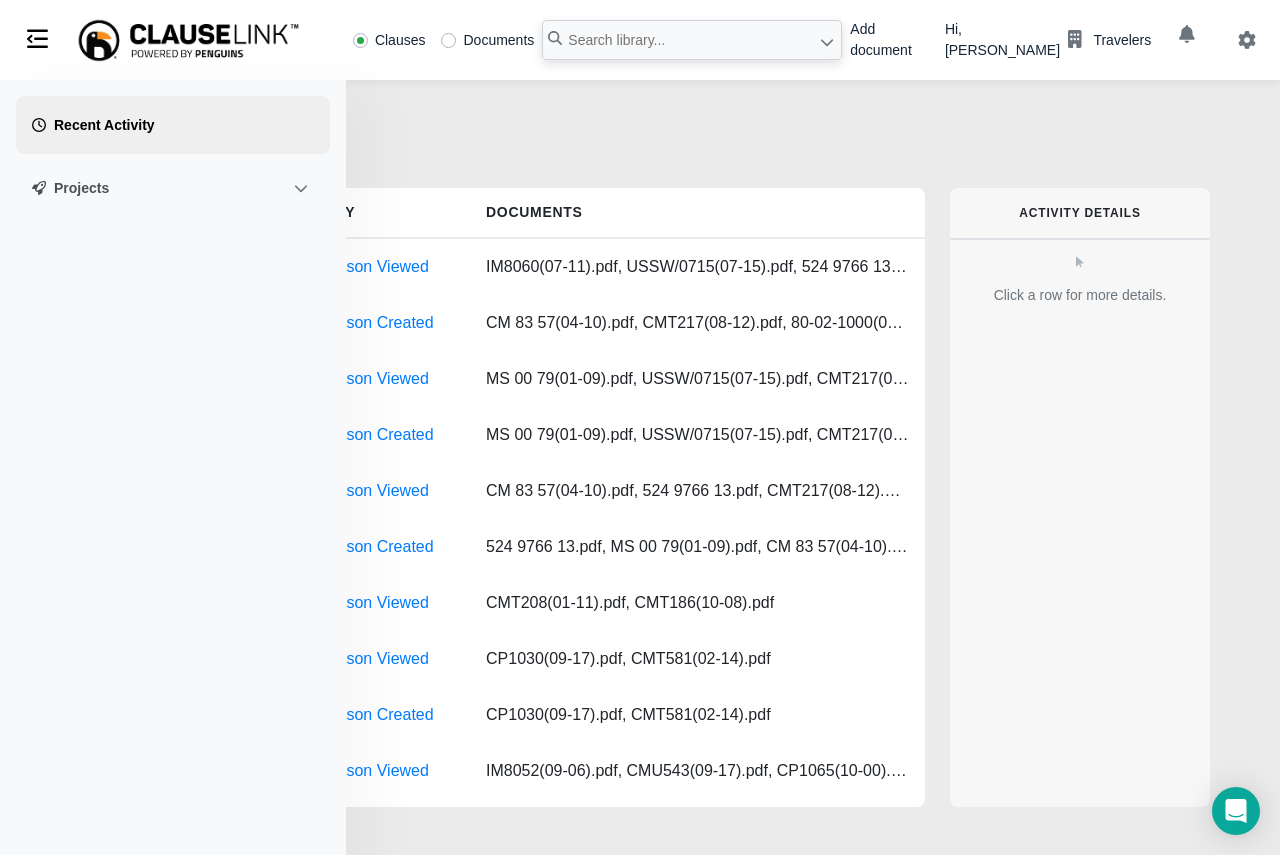 click on "Recent Activity Date Activity Documents [DATE] 12:11 PM Comparison Viewed  IM8060(07-11).pdf, USSW/0715(07-15).pdf, 524 9766 13.pdf, MS 00 79(01-09).pdf, CMT217(08-12).pdf, CM 83 57(04-10).pdf, 80-02-1000(03-19).pdf [DATE] 10:23 AM Comparison Created  CM 83 57(04-10).pdf, CMT217(08-12).pdf, 80-02-1000(03-19).pdf, IM8060(07-11).pdf, USSW/0715(07-15).pdf, MS 00 79(01-09).pdf, 524 9766 13.pdf [DATE] 10:10 AM Comparison Viewed  MS 00 79(01-09).pdf, USSW/0715(07-15).pdf, CMT217(08-12).pdf, IM8060(07-11).pdf, 83 57 04 10.pdf, 80-02-1000(03-19).pdf, CM 83 57(04-10).pdf [DATE] 10:10 AM Comparison Created  MS 00 79(01-09).pdf, USSW/0715(07-15).pdf, CMT217(08-12).pdf, IM8060(07-11).pdf, 83 57 04 10.pdf, 80-02-1000(03-19).pdf, CM 83 57(04-10).pdf [DATE] 10:04 AM Comparison Viewed  CM 83 57(04-10).pdf, 524 9766 13.pdf, CMT217(08-12).pdf, IM8060(07-11).pdf, 80-02-1000(03-19).pdf, MS 00 79(01-09).pdf [DATE] 10:04 AM Comparison Created [DATE] 10:41 AM Comparison Viewed" at bounding box center (640, 470) 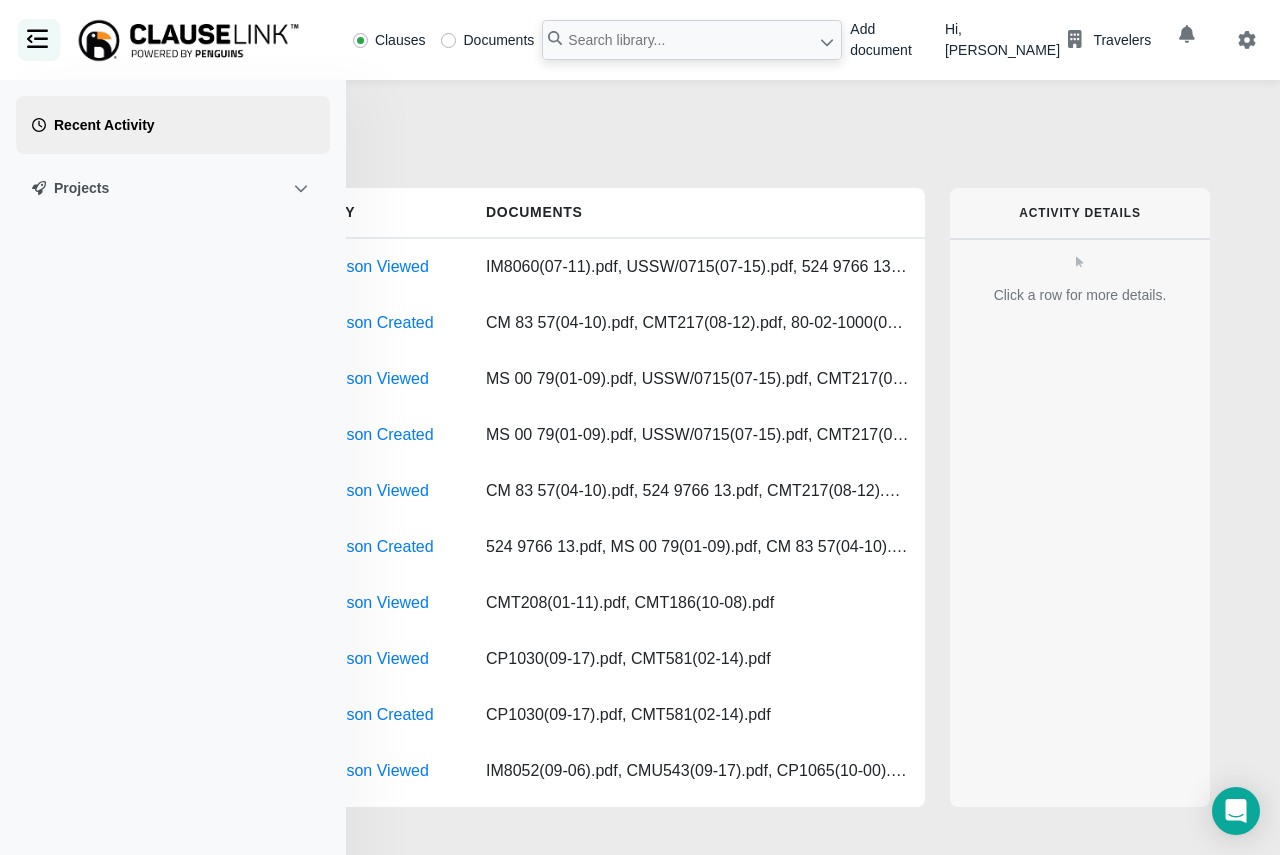 click at bounding box center (39, 40) 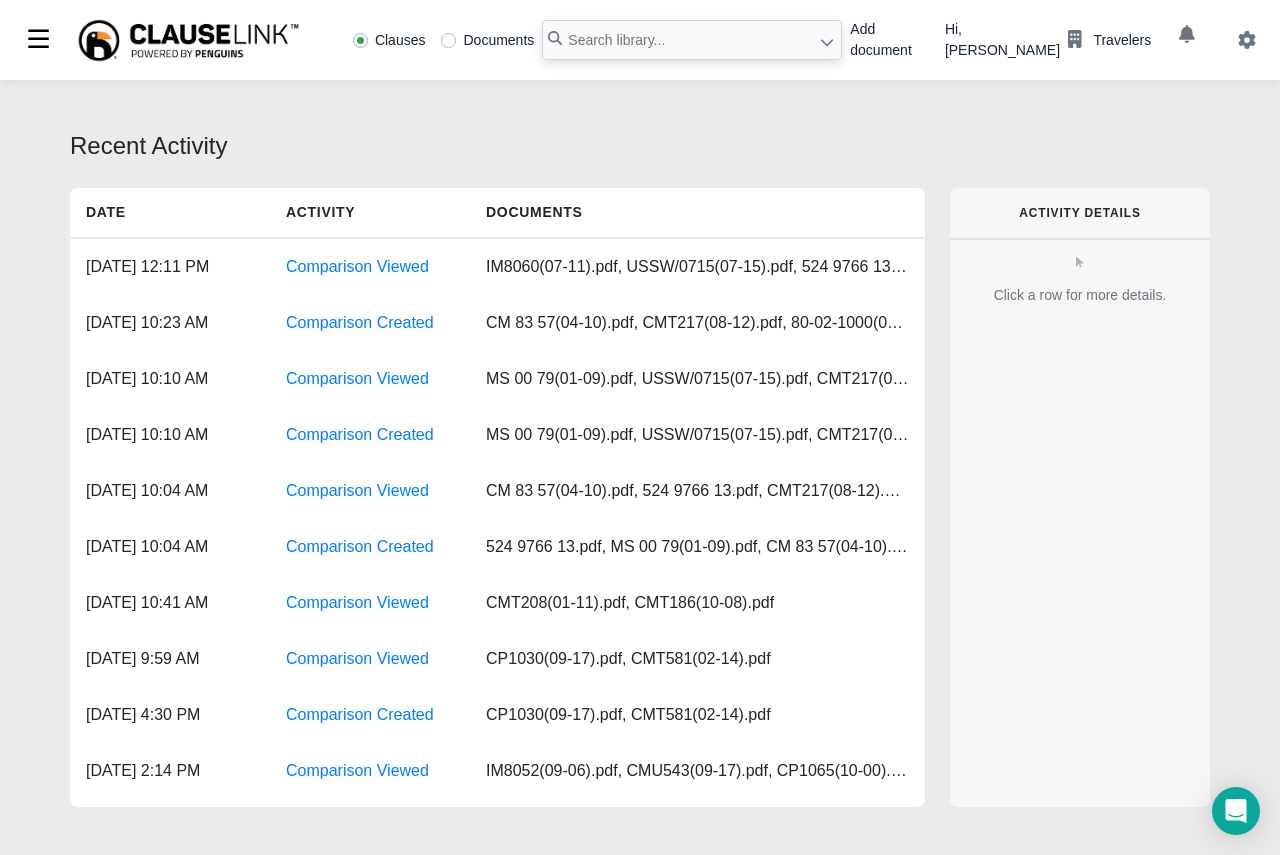click on "Click a row for more details." at bounding box center [1080, 295] 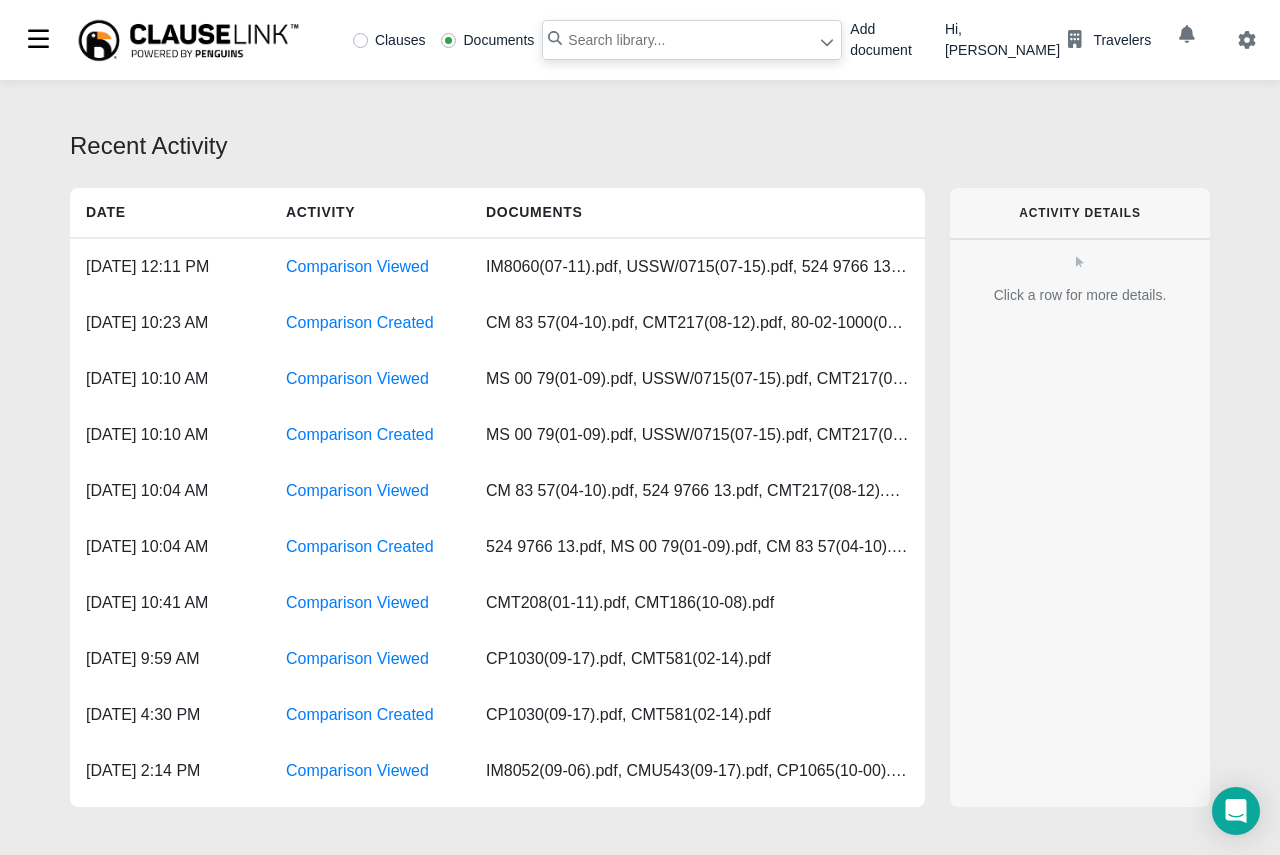 click at bounding box center (692, 40) 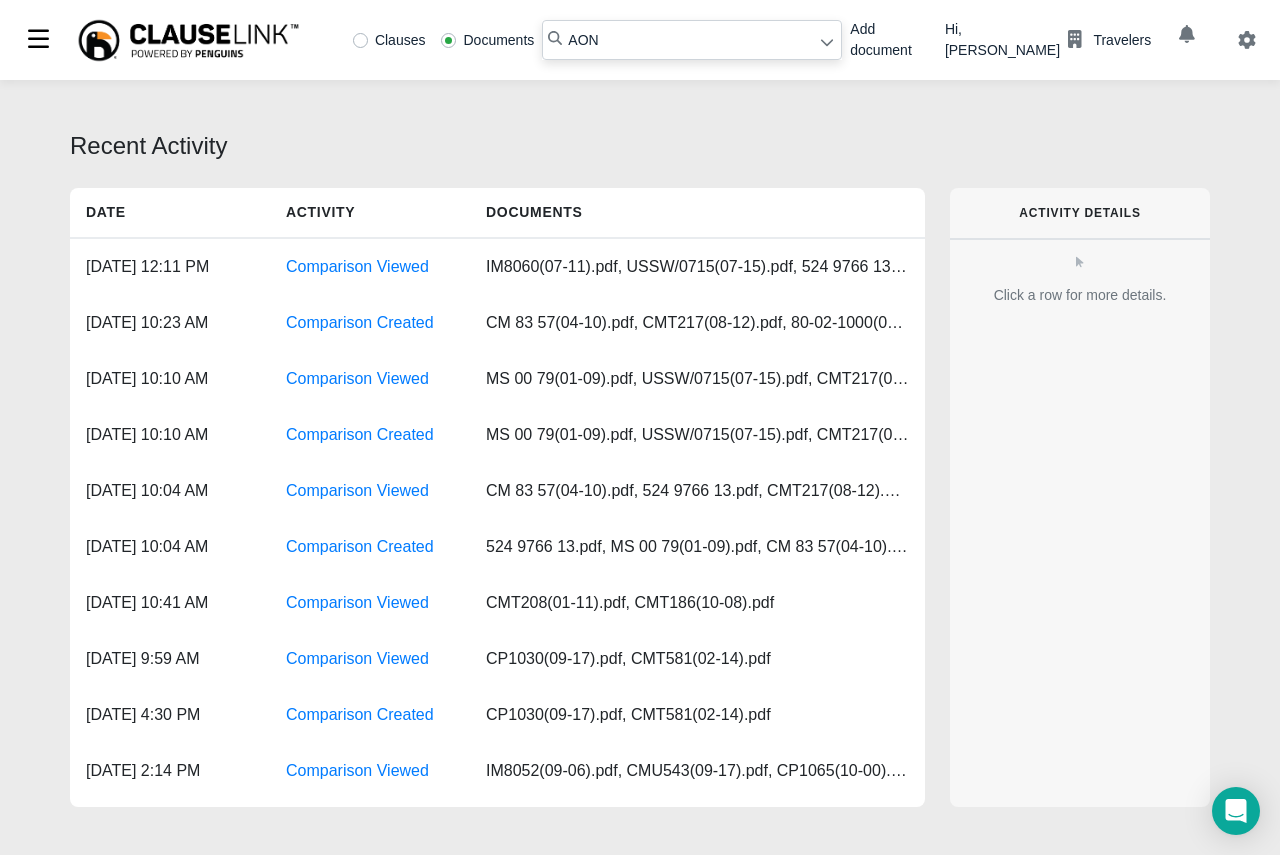 type on "AON" 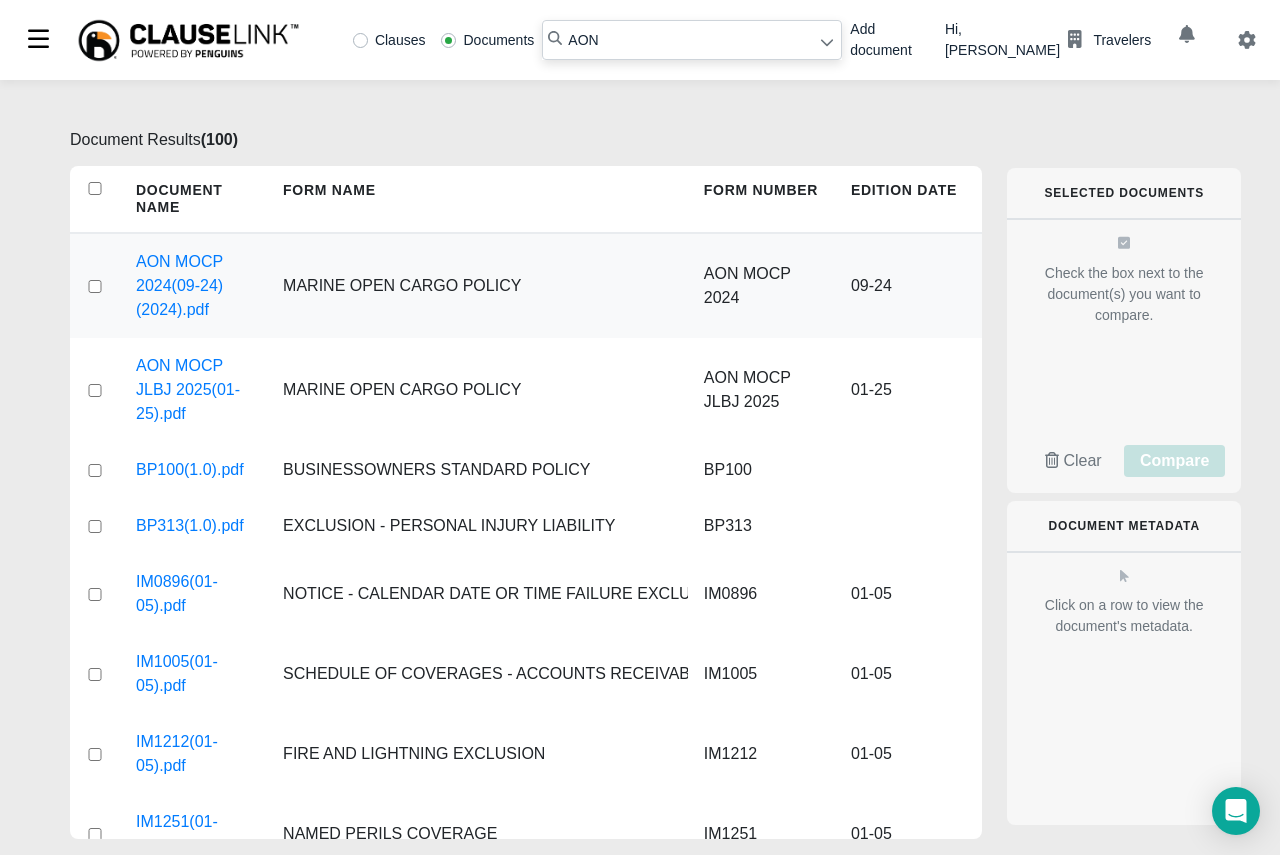 click at bounding box center (95, 286) 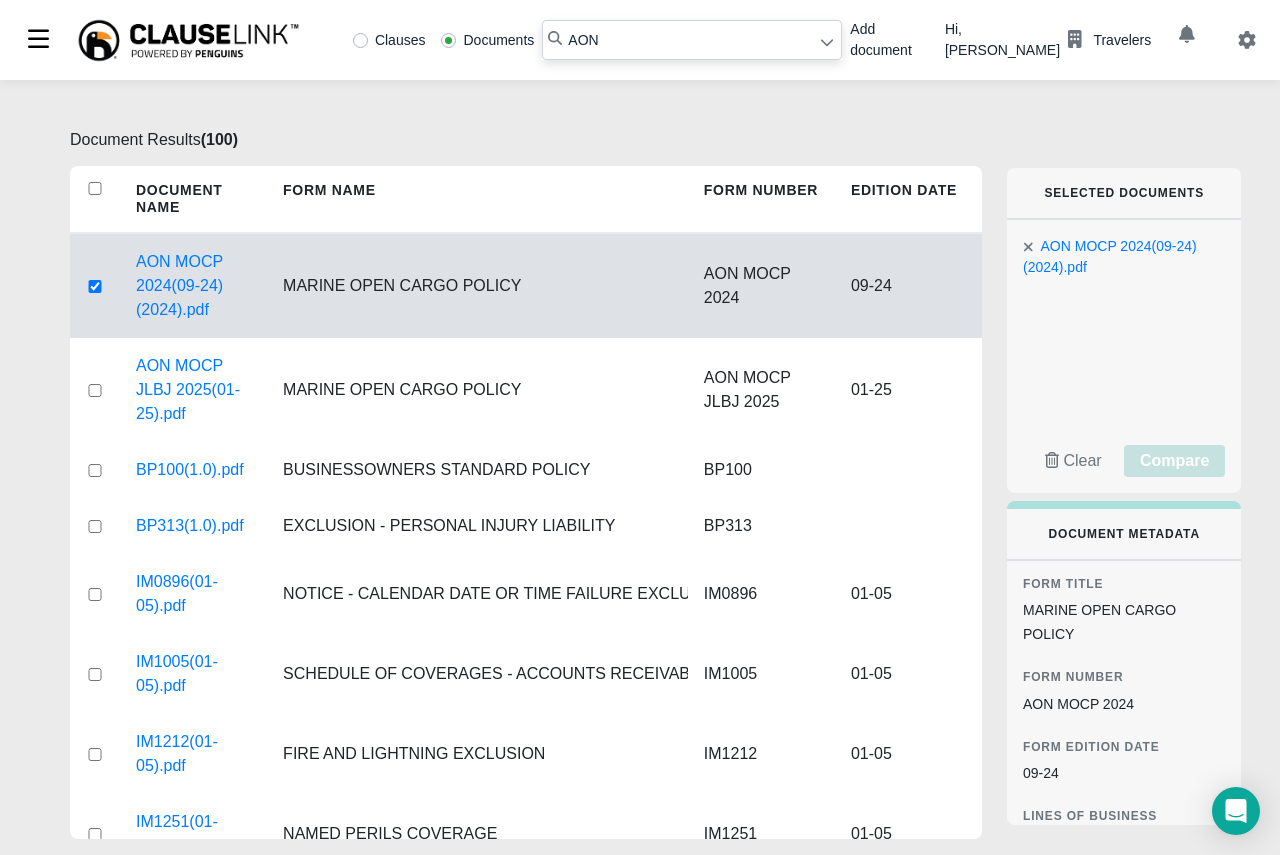 click at bounding box center [95, 286] 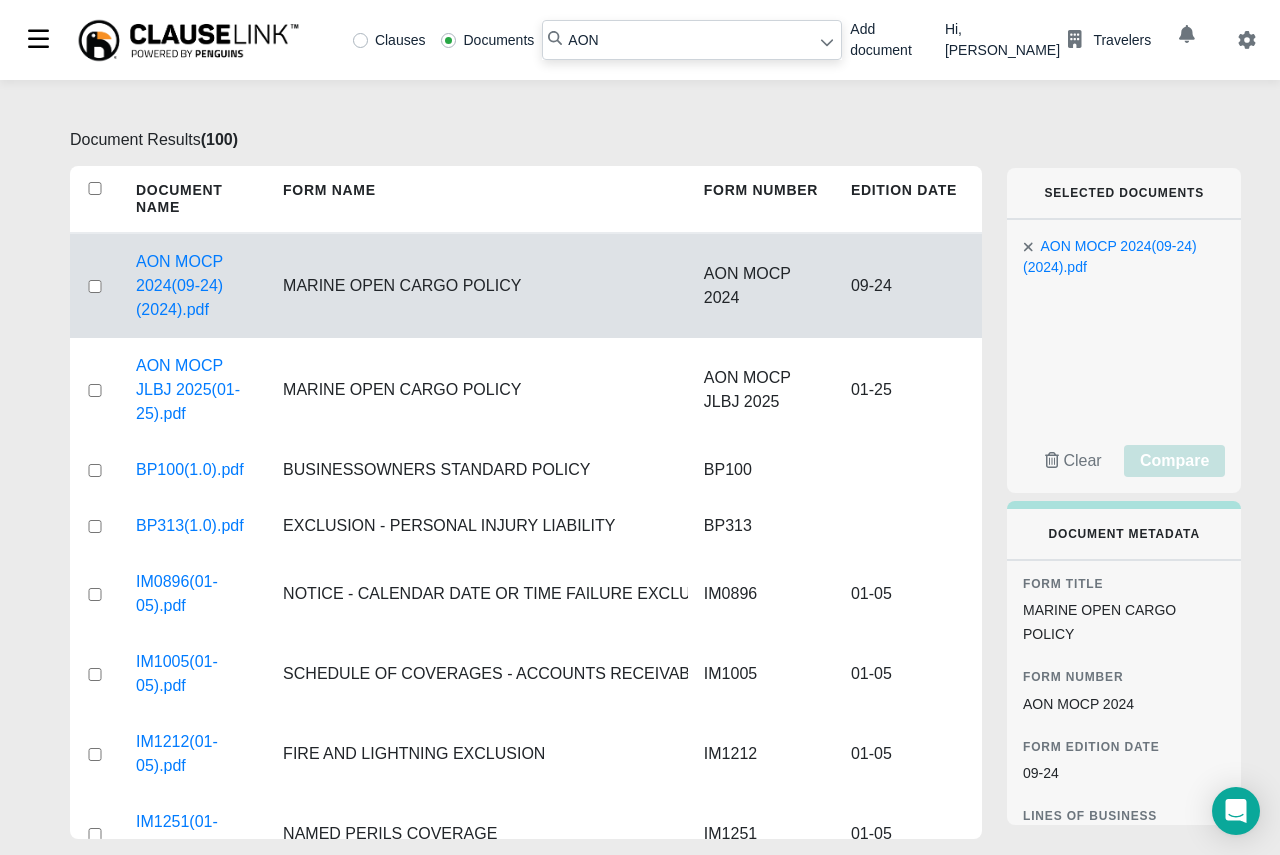 checkbox on "false" 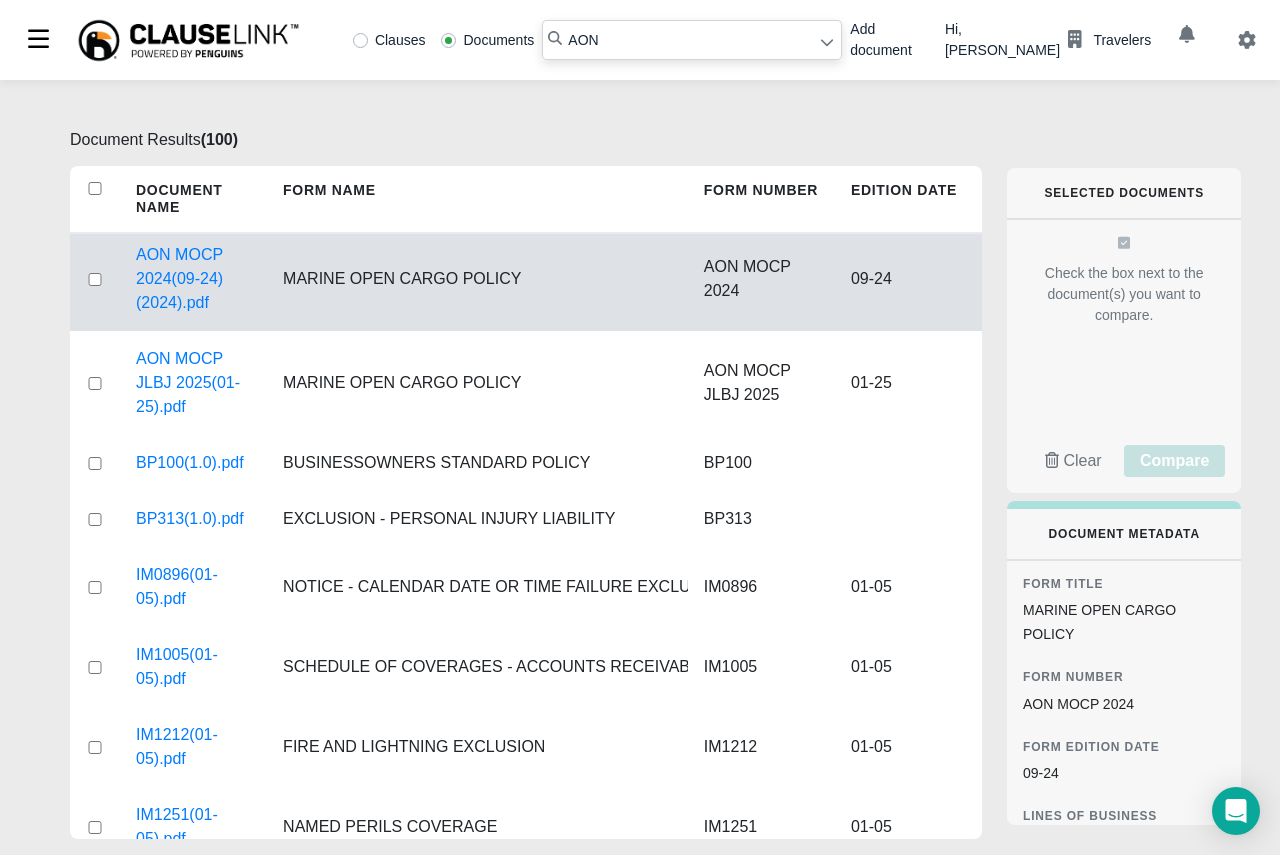 scroll, scrollTop: 0, scrollLeft: 0, axis: both 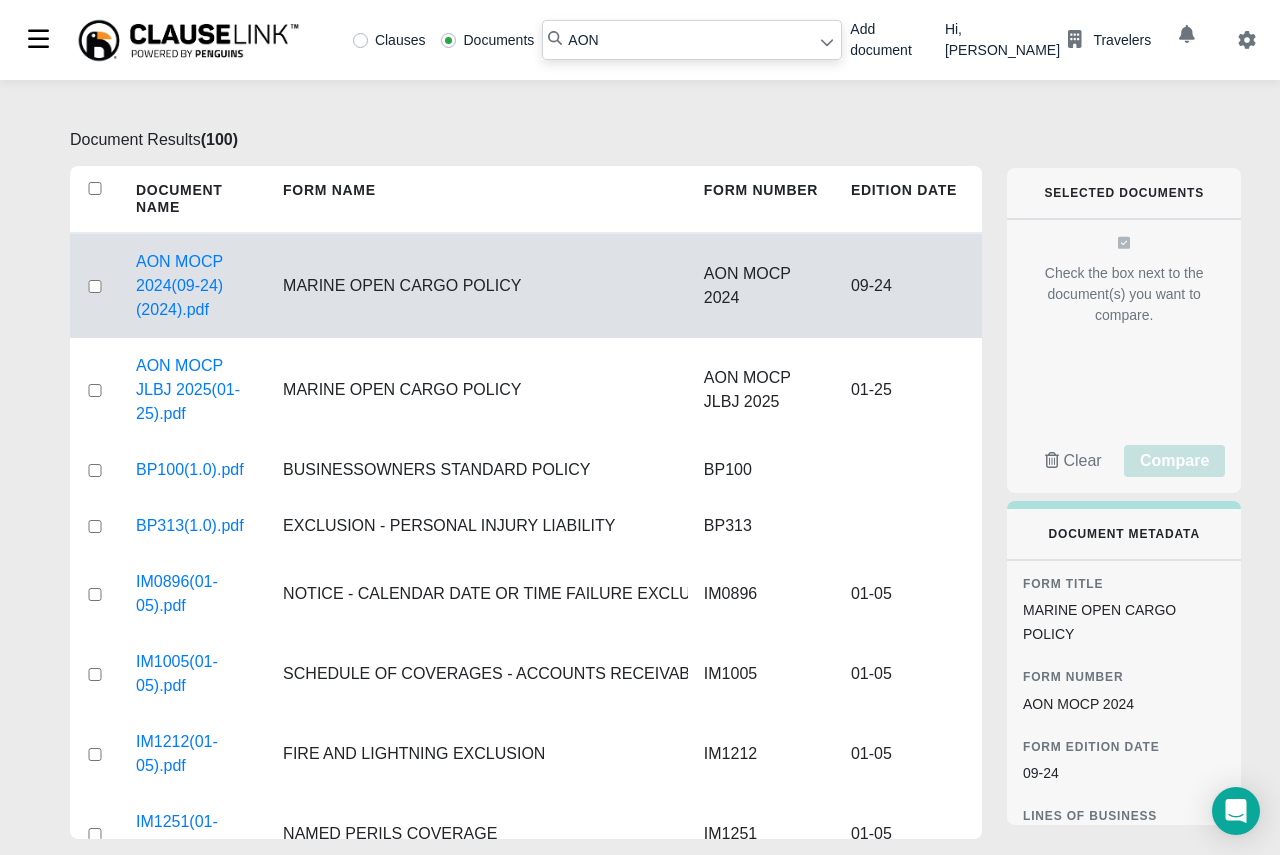 click on "AON" at bounding box center [692, 40] 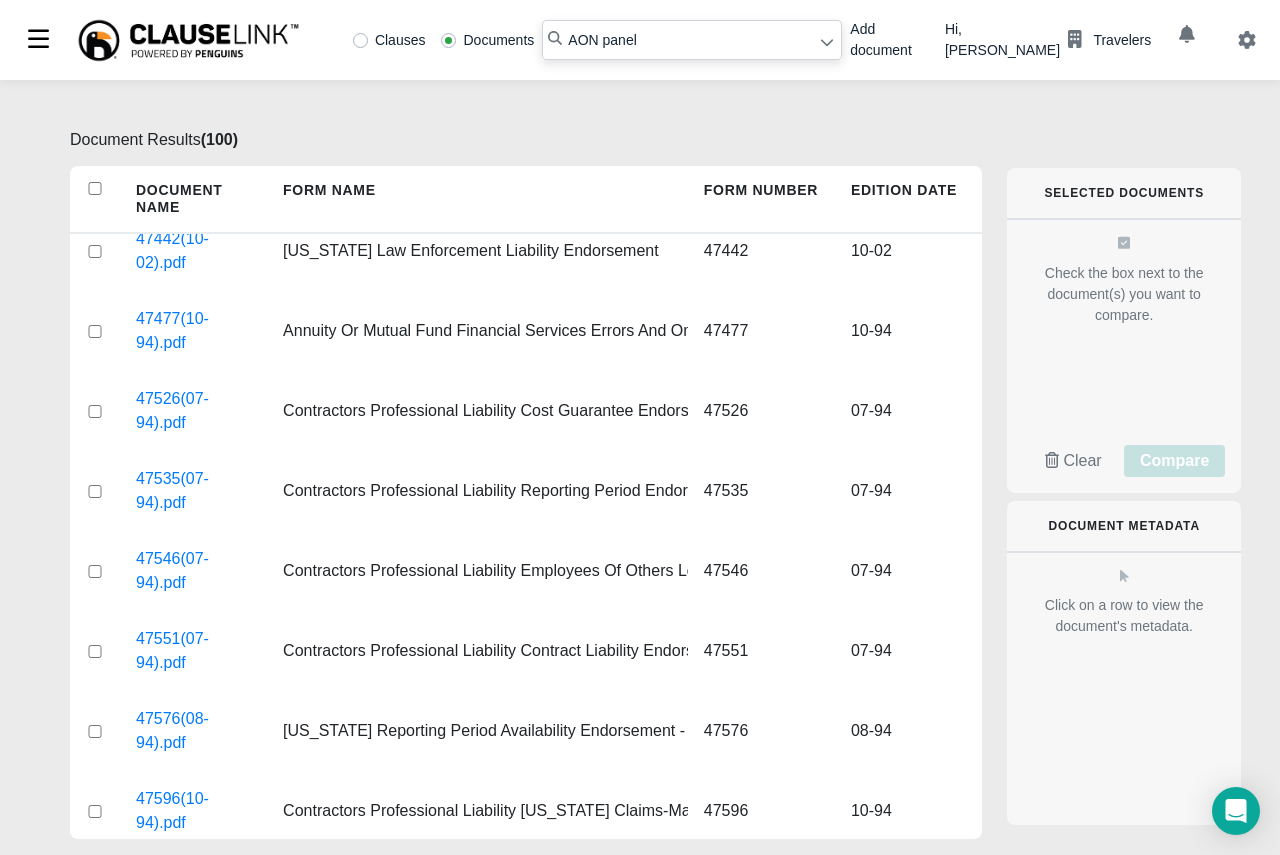 scroll, scrollTop: 0, scrollLeft: 0, axis: both 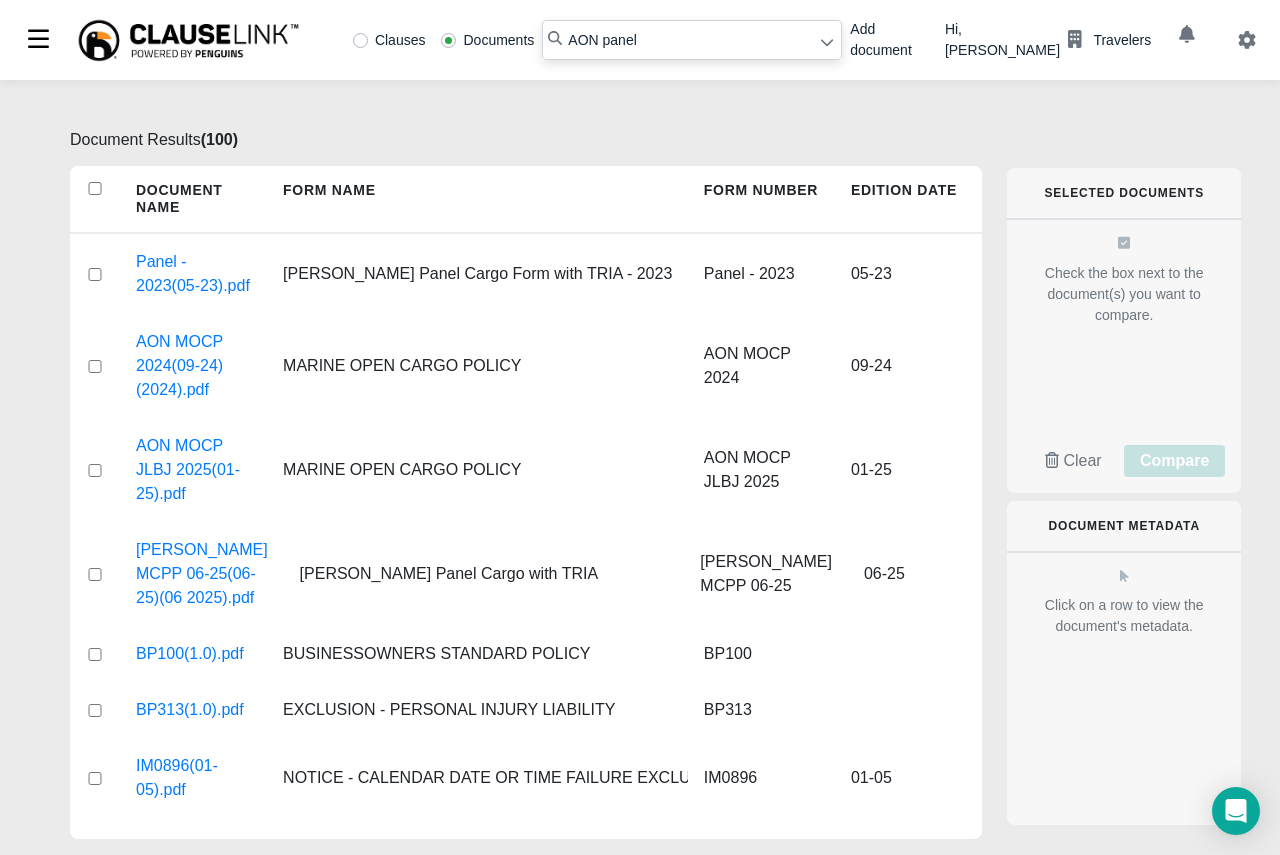drag, startPoint x: 596, startPoint y: 44, endPoint x: 498, endPoint y: 44, distance: 98 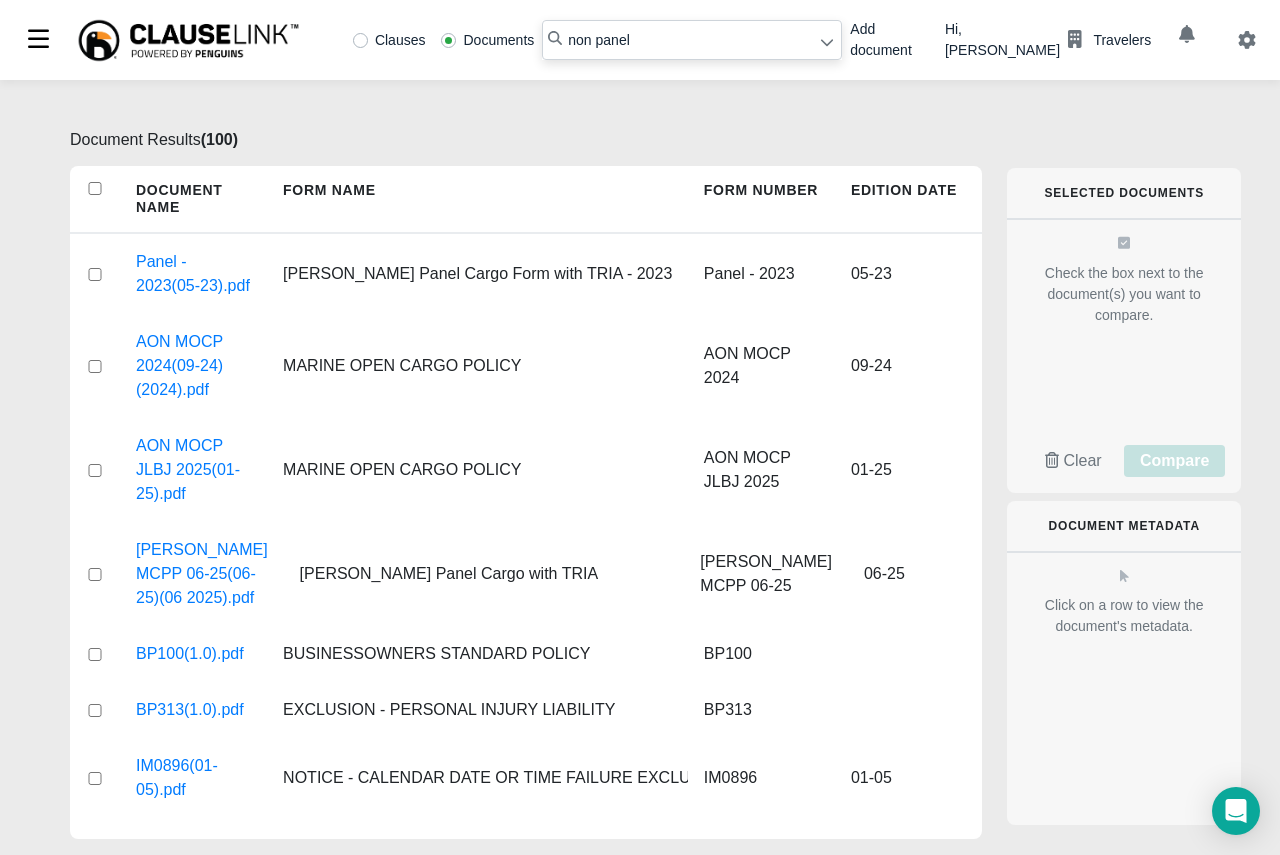 type on "non panel" 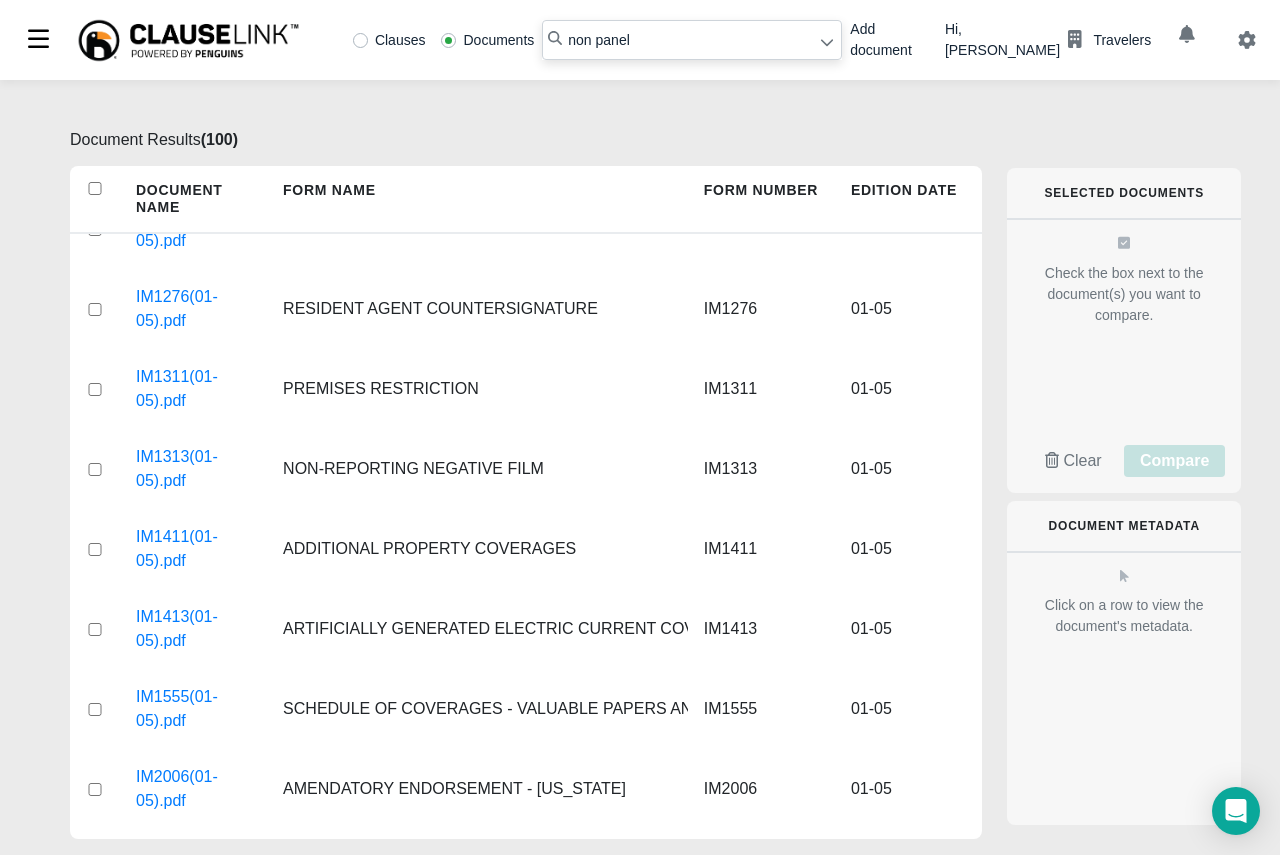 scroll, scrollTop: 0, scrollLeft: 0, axis: both 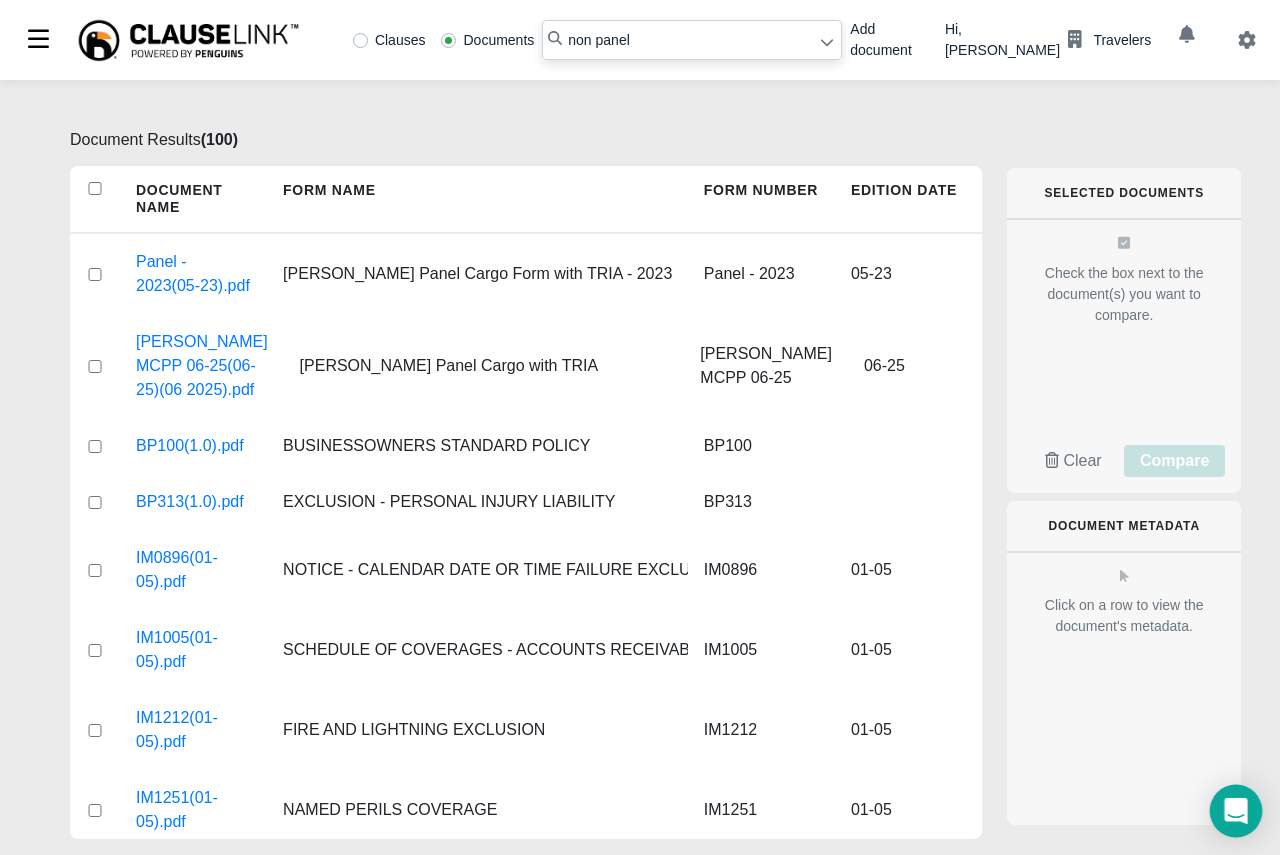 click 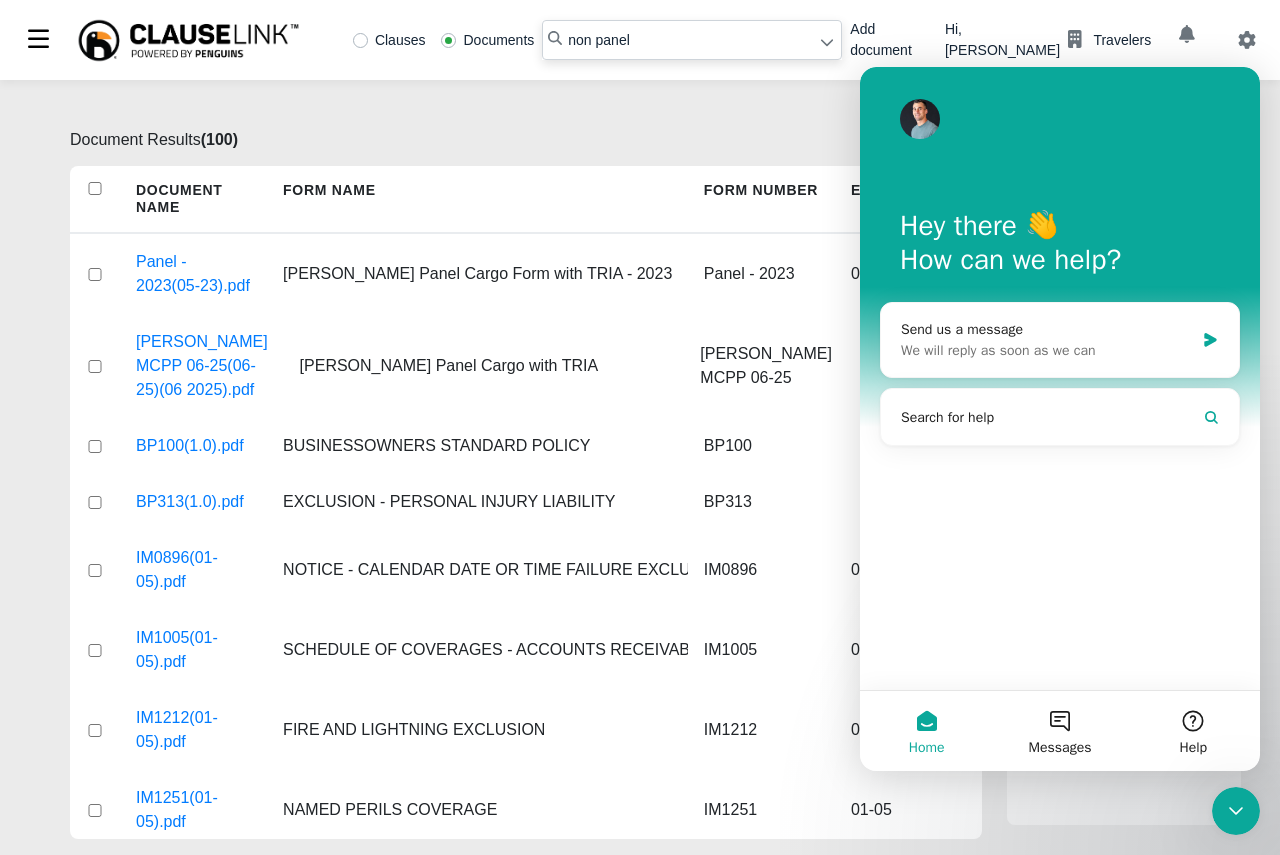 scroll, scrollTop: 0, scrollLeft: 0, axis: both 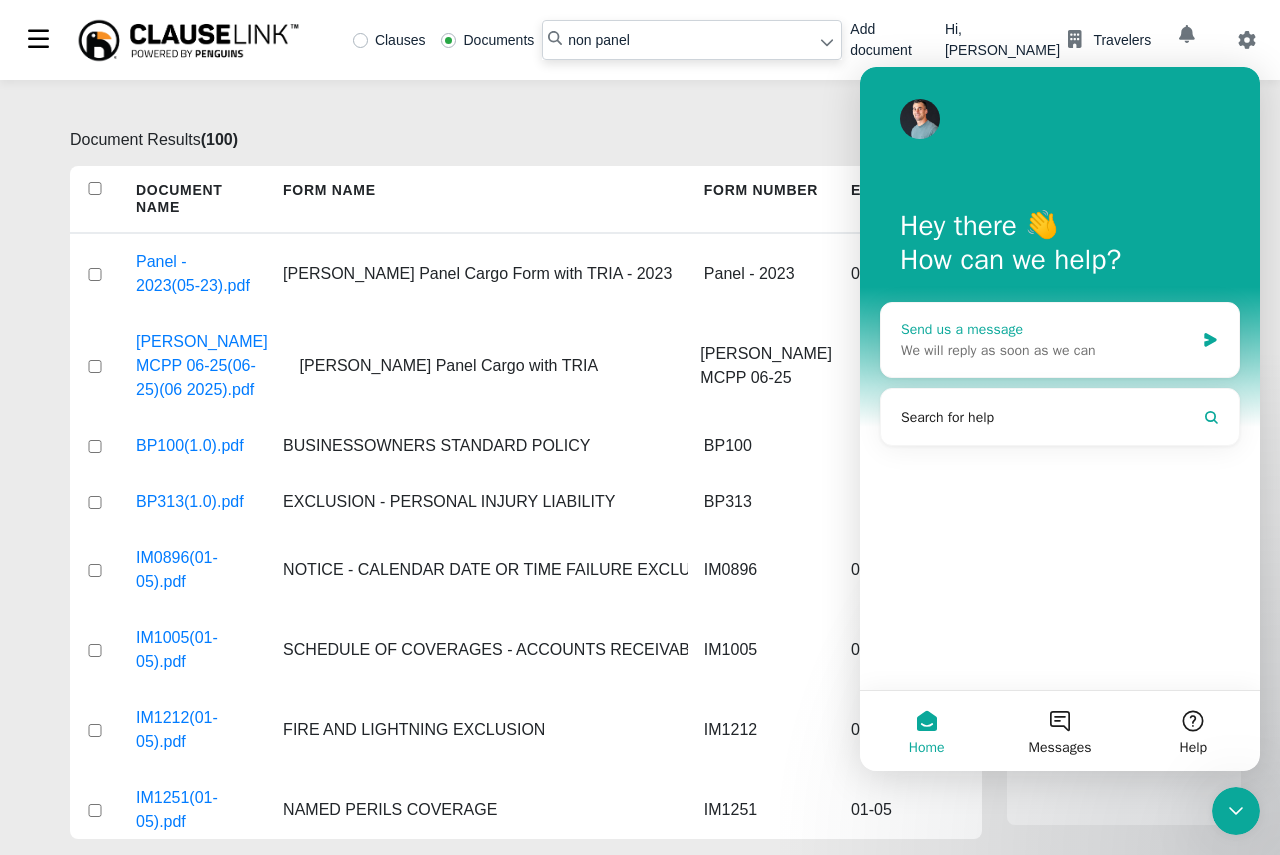 click on "We will reply as soon as we can" at bounding box center (1047, 350) 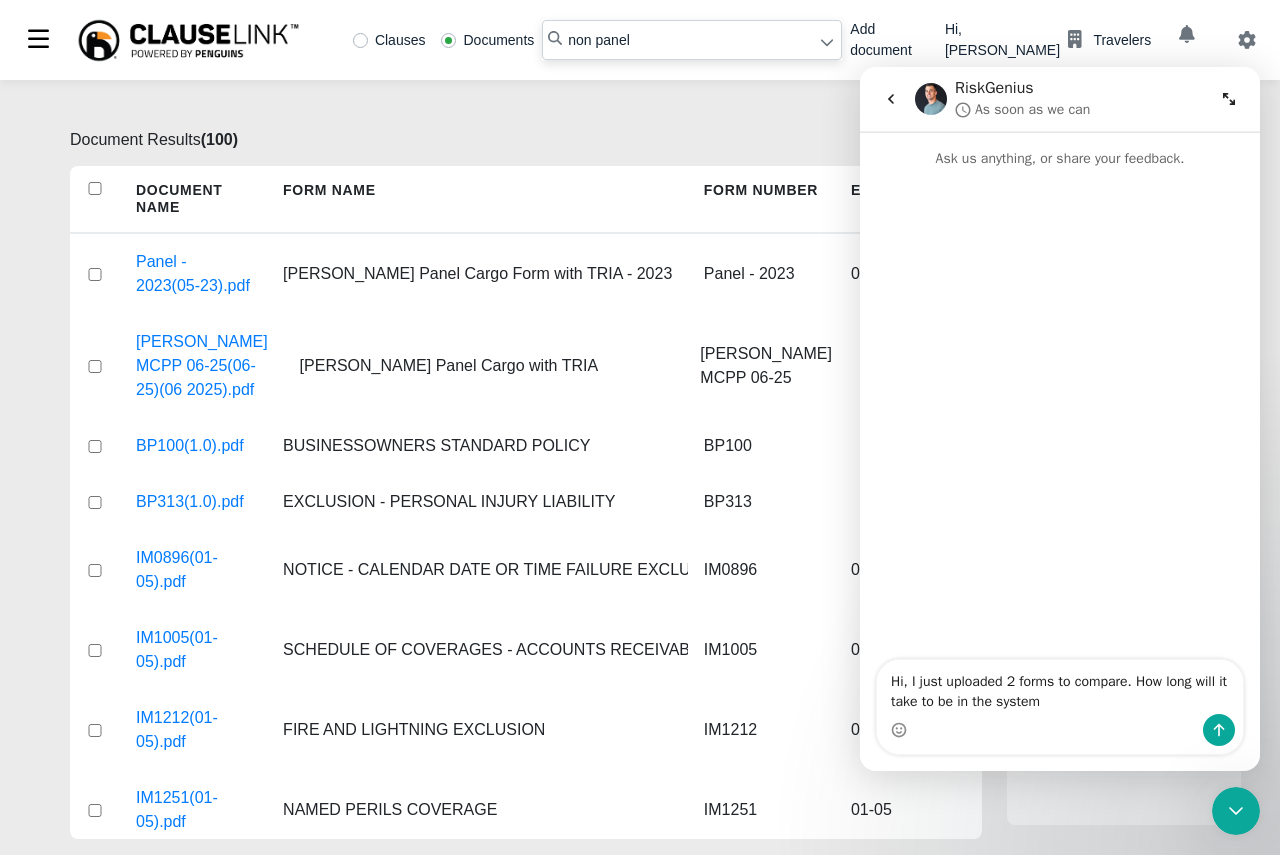 type on "Hi, I just uploaded 2 forms to compare. How long will it take to be in the system?" 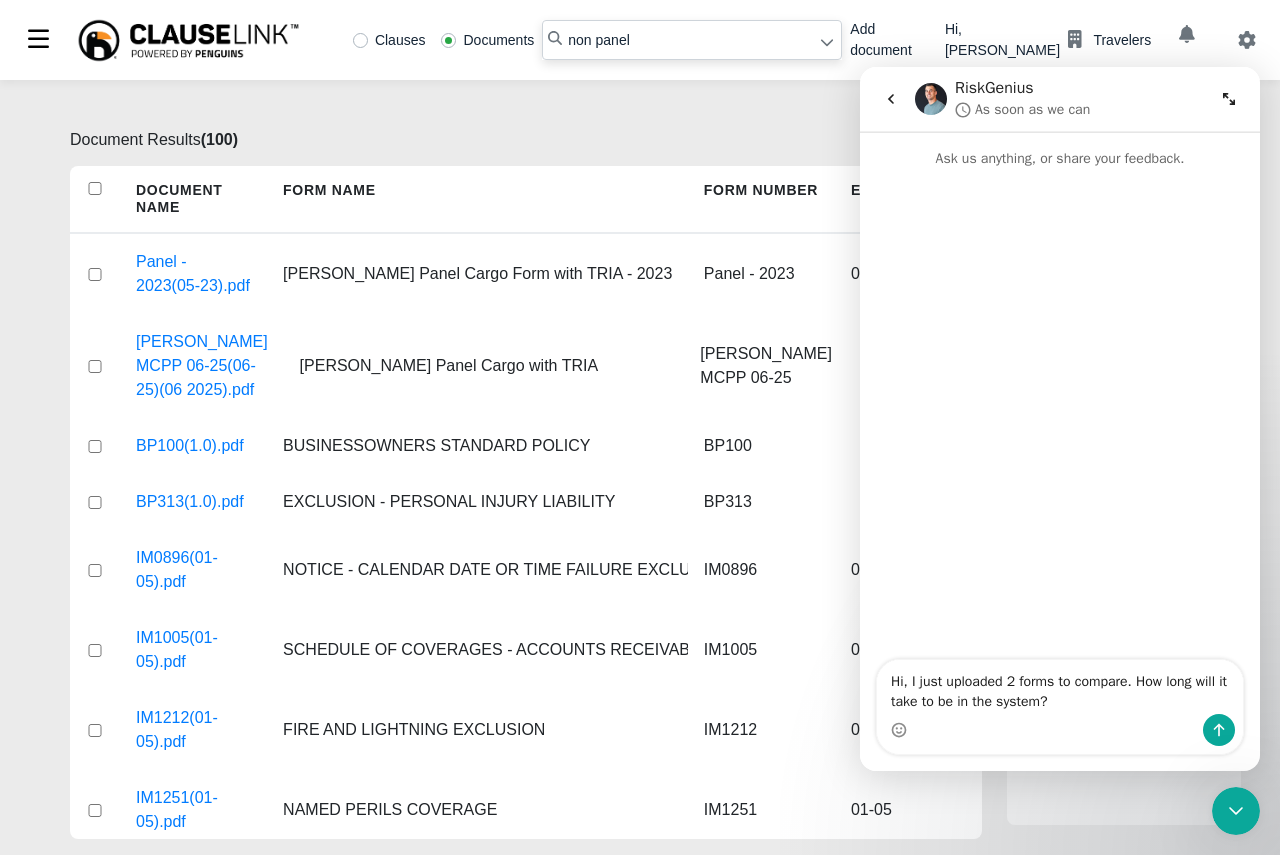 type 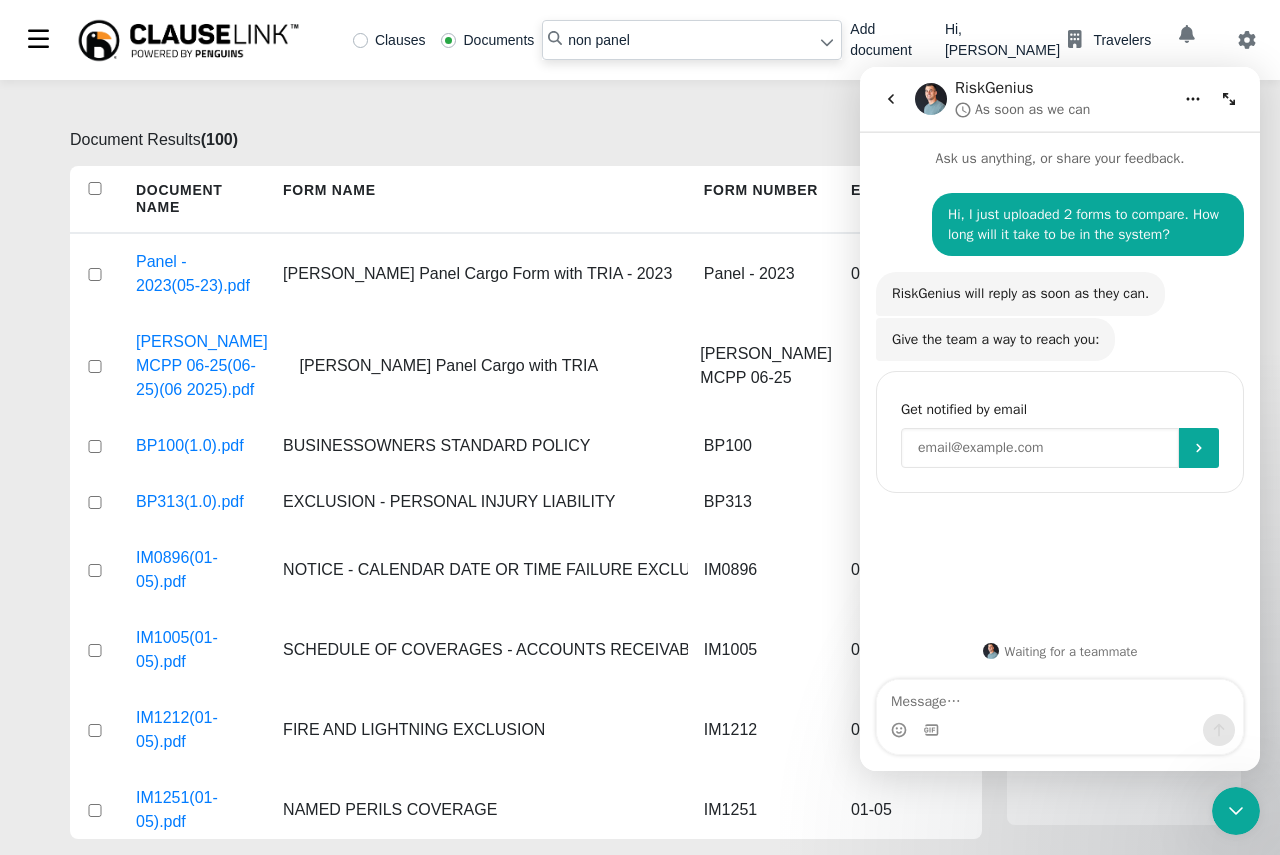 click at bounding box center [1040, 448] 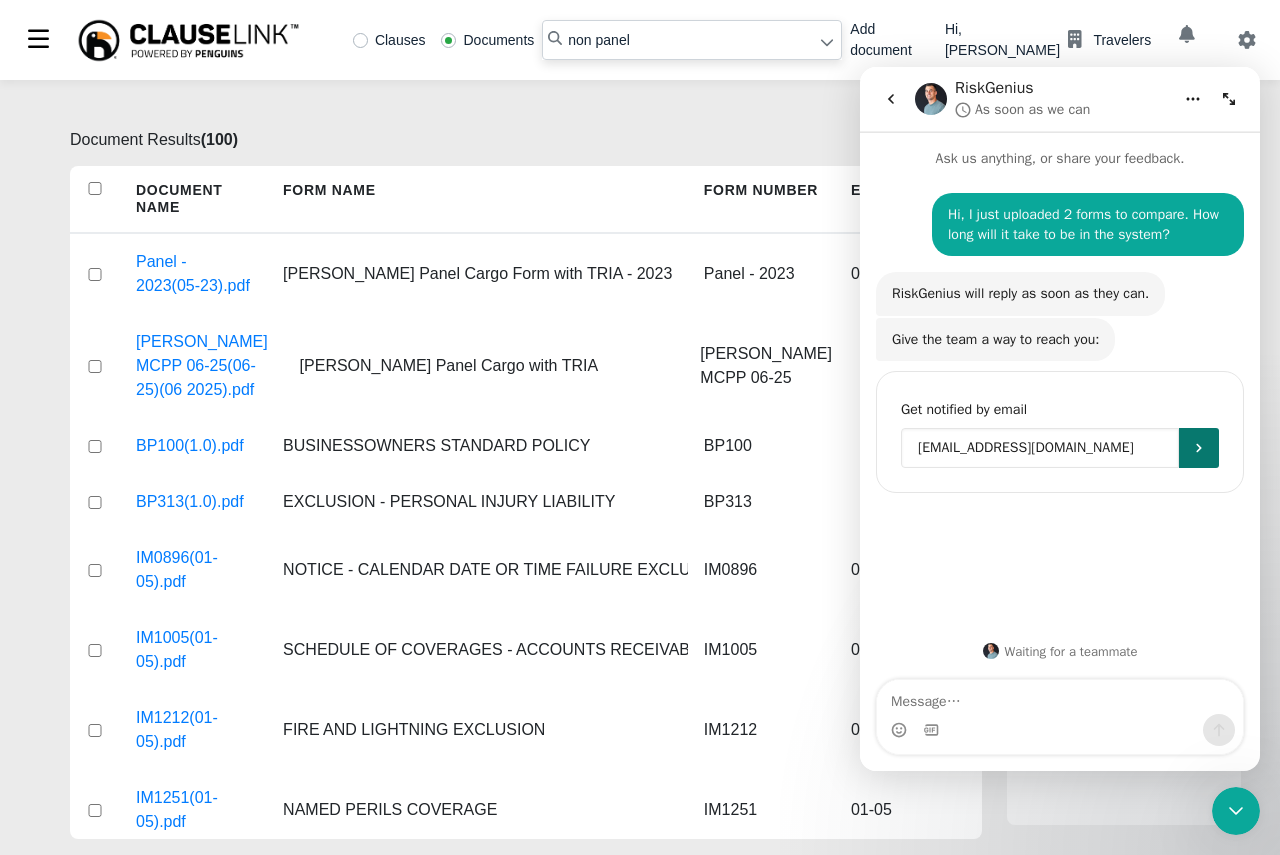 type on "[EMAIL_ADDRESS][DOMAIN_NAME]" 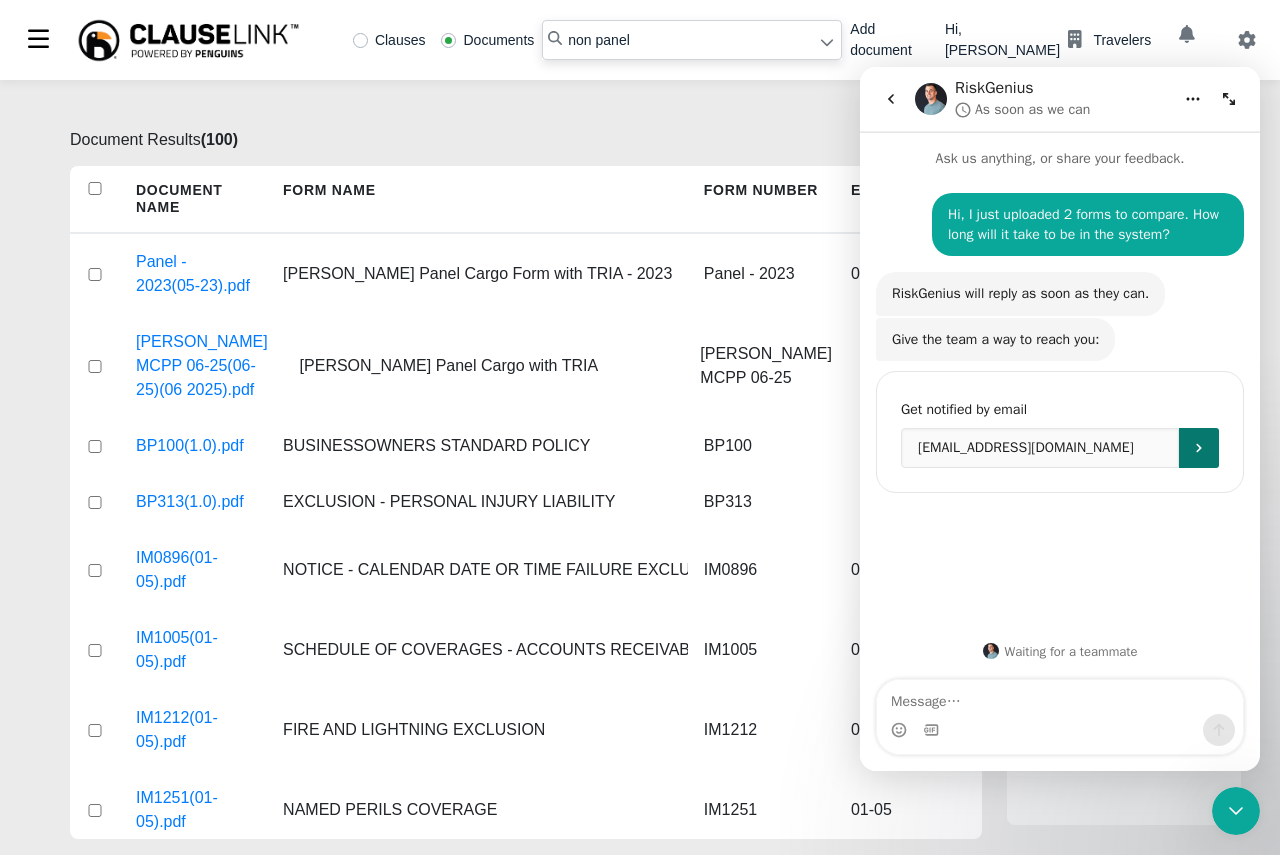 click at bounding box center [1199, 448] 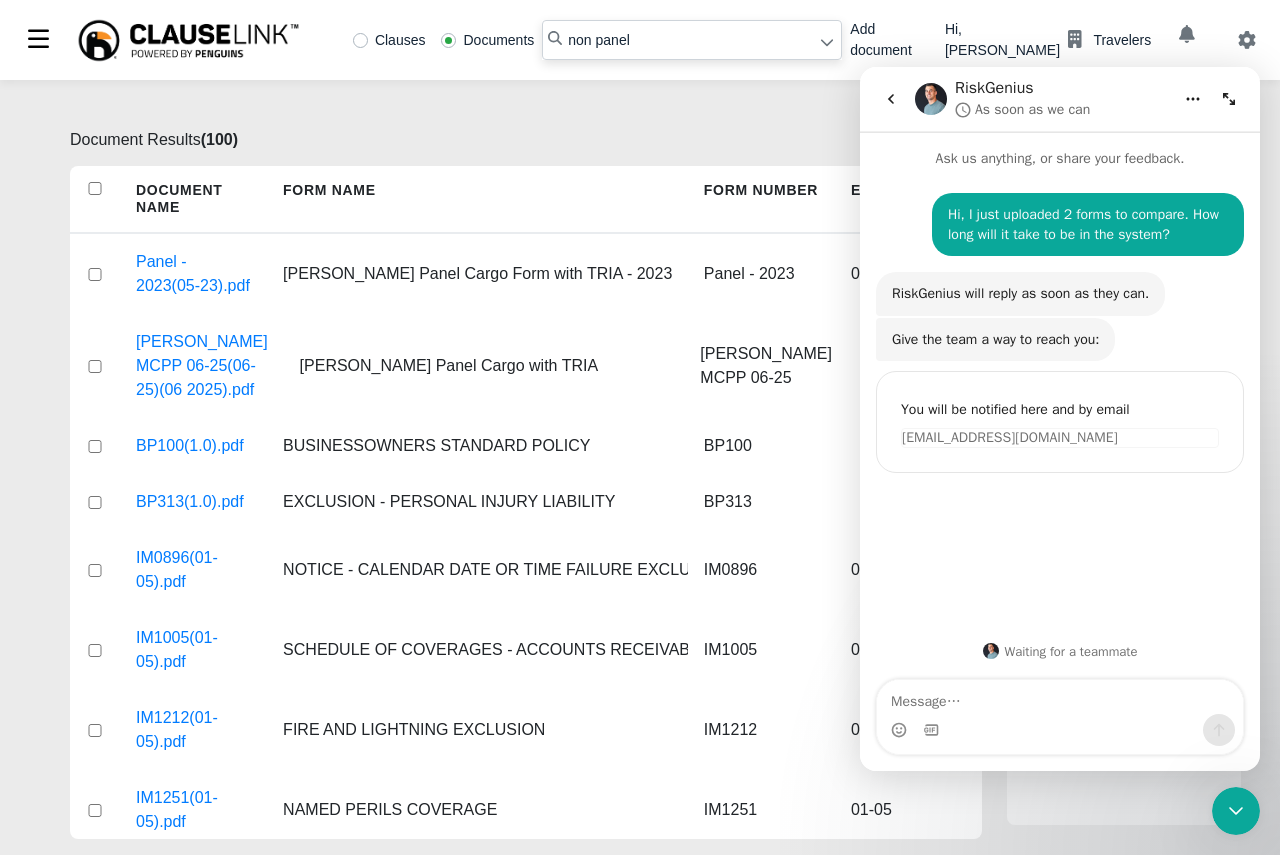 click on "Document Results  ( 100 ) Document Name Form Name Form Number Edition Date Panel - 2023(05-23).pdf [PERSON_NAME] Panel Cargo Form with TRIA - 2023 Panel - 2023 05-23 [PERSON_NAME] MCPP 06-25(06-25)(06 2025).pdf [PERSON_NAME] Panel Cargo with [PERSON_NAME] MCPP [PHONE_NUMBER] BP100(1.0).pdf BUSINESSOWNERS STANDARD POLICY BP100 BP313(1.0).pdf EXCLUSION - PERSONAL INJURY LIABILITY BP313 IM0896(01-05).pdf NOTICE - CALENDAR DATE OR TIME FAILURE EXCLUSION ENDORSEMENT IM0896 01-05 IM1005(01-05).pdf SCHEDULE OF COVERAGES - ACCOUNTS RECEIVABLE IM1005 01-05 IM1212(01-05).pdf FIRE AND LIGHTNING EXCLUSION IM1212 01-05 IM1251(01-05).pdf NAMED PERILS COVERAGE IM1251 01-05 IM1276(01-05).pdf RESIDENT AGENT COUNTERSIGNATURE IM1276 01-05 IM1311(01-05).pdf PREMISES RESTRICTION IM1311 01-05 IM1313(01-05).pdf NON-REPORTING NEGATIVE FILM IM1313 01-05 IM1411(01-05).pdf ADDITIONAL PROPERTY COVERAGES IM1411 01-05 IM1413(01-05).pdf ARTIFICIALLY GENERATED ELECTRIC CURRENT COVERAGE IM1413 01-05 IM1555(01-05).pdf SCHEDULE OF COVERAGES - VALUABLE PAPERS AND RECORDS" at bounding box center (526, 480) 